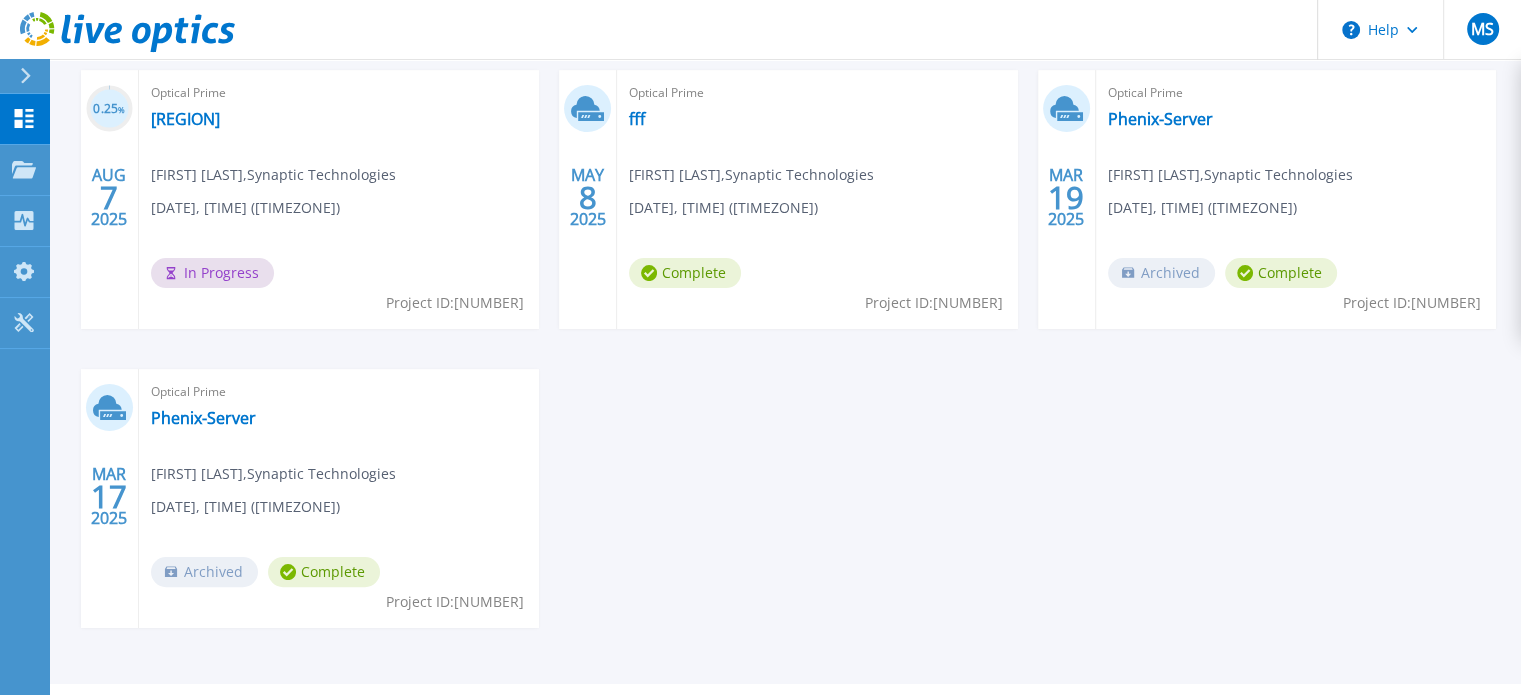 scroll, scrollTop: 0, scrollLeft: 0, axis: both 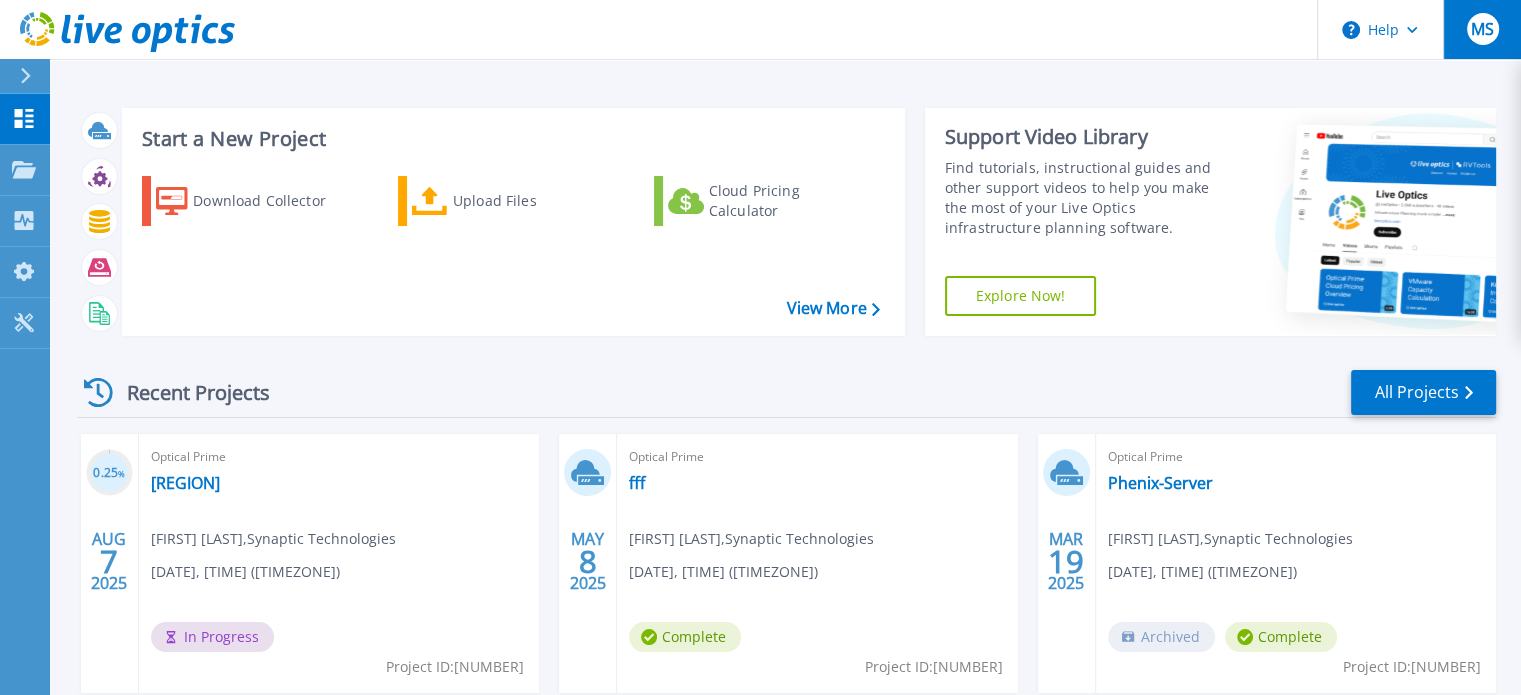 click on "MS" at bounding box center (1483, 29) 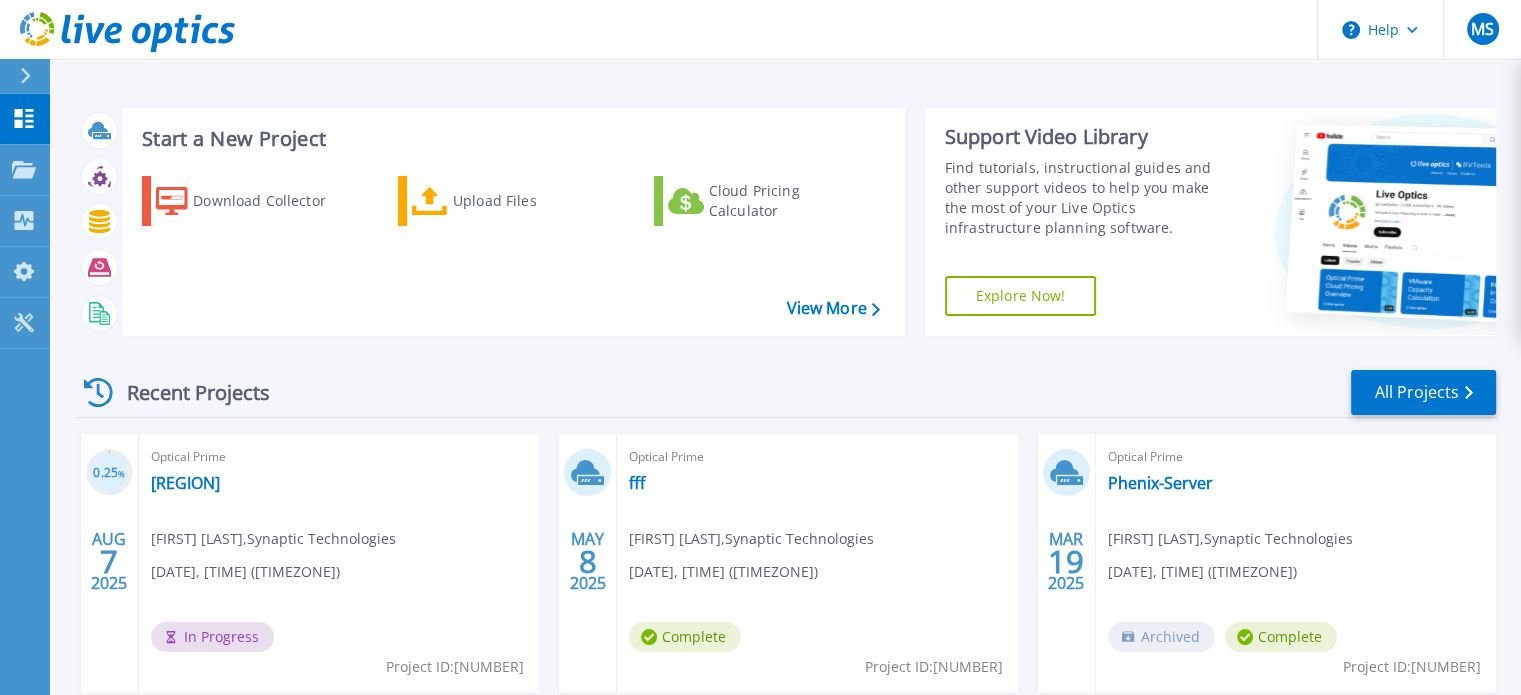 click on "Start a New Project     Download Collector     Upload Files     Cloud Pricing Calculator View More  Support Video Library Find tutorials, instructional guides and other support videos to help you make the most of your Live Optics infrastructure planning software. Explore Now!" at bounding box center [786, 222] 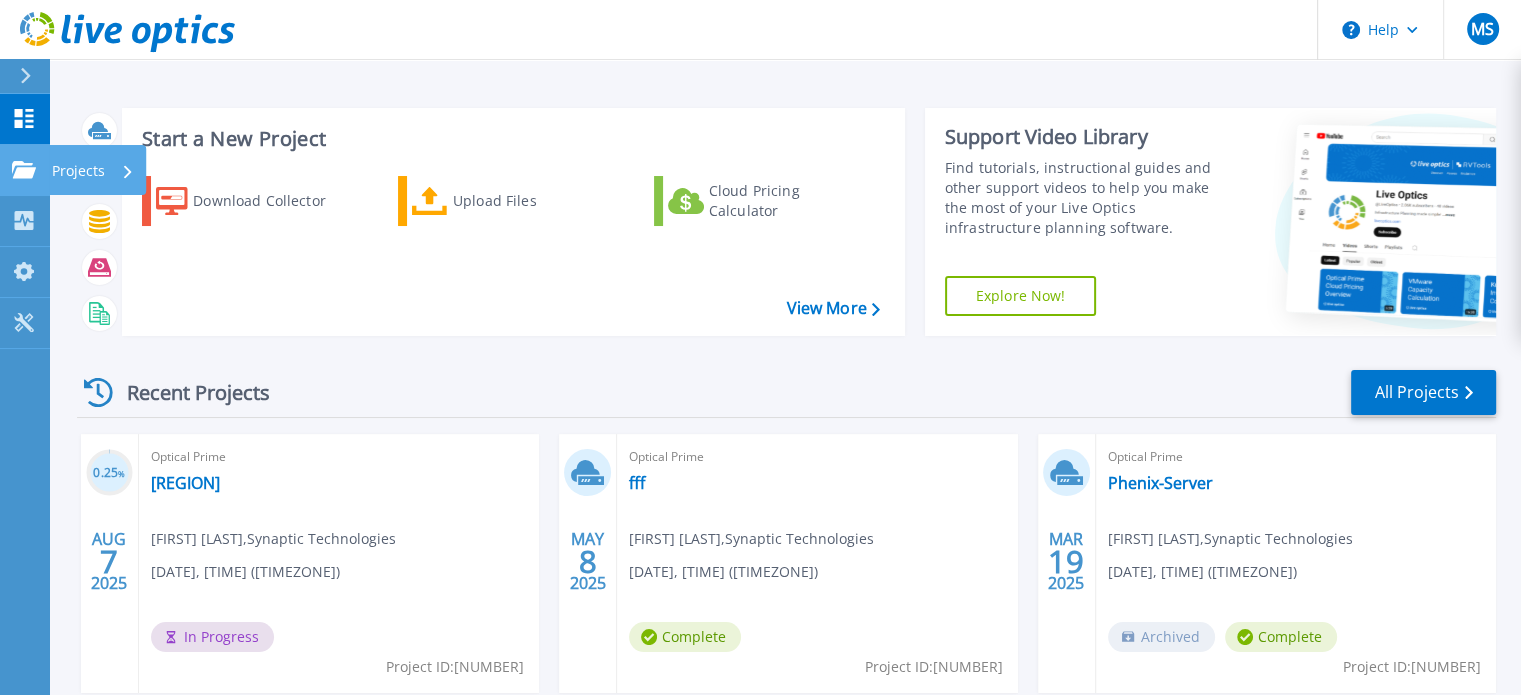 click on "Projects" at bounding box center [58, 170] 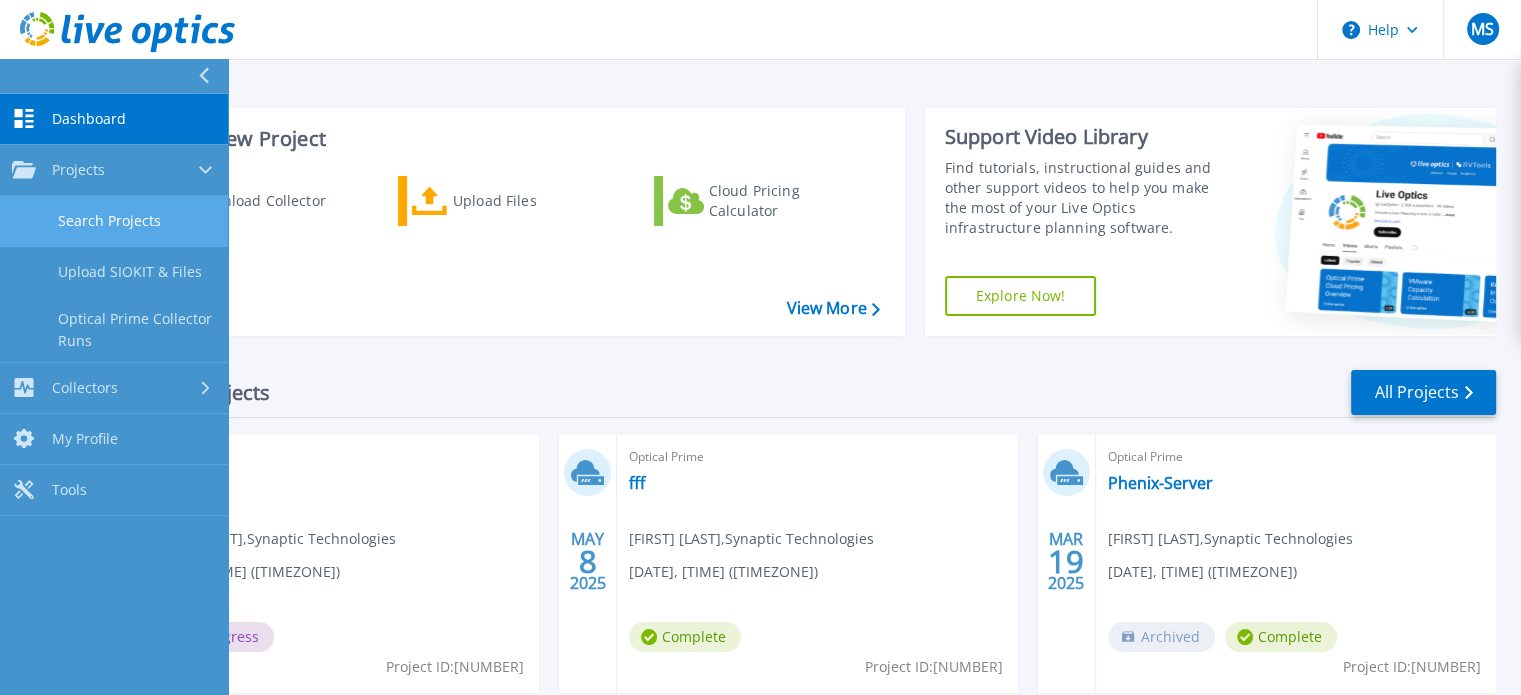 click on "Search Projects" at bounding box center (114, 221) 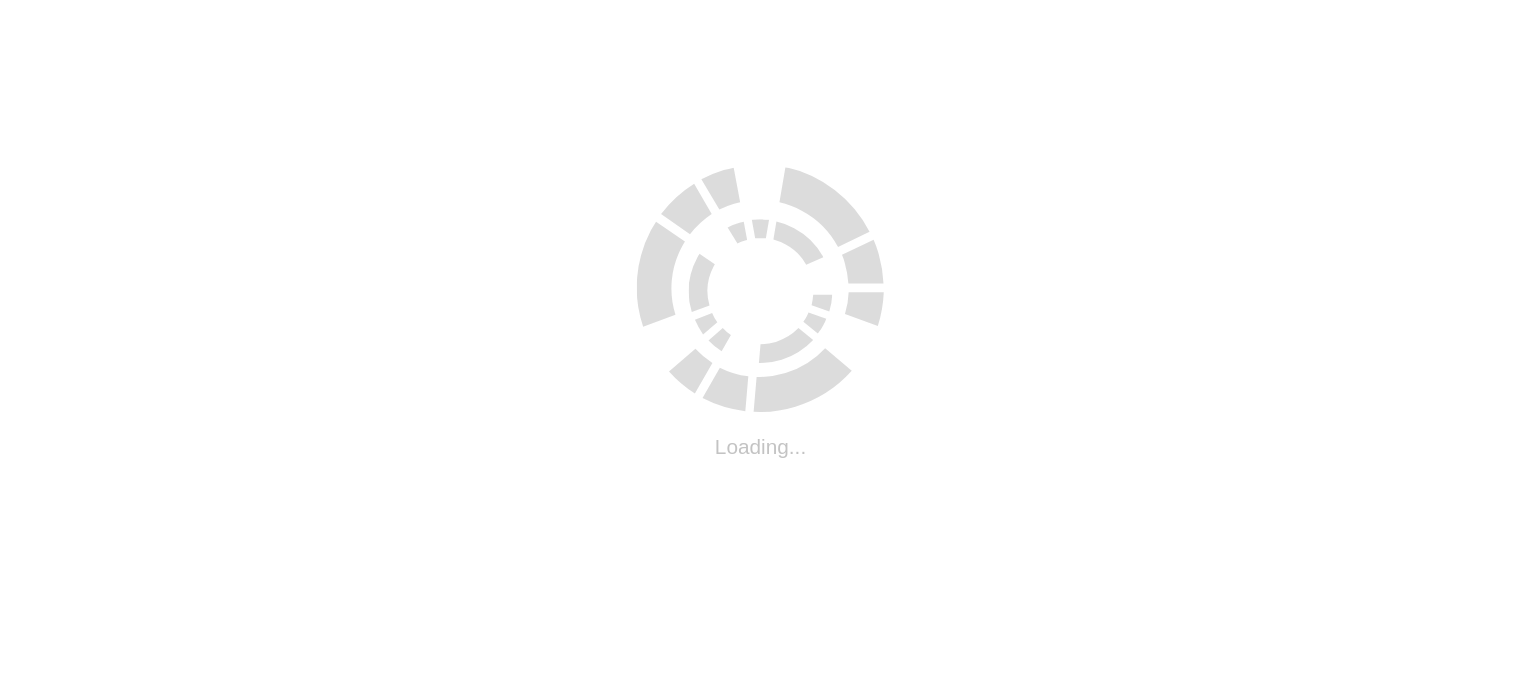 scroll, scrollTop: 0, scrollLeft: 0, axis: both 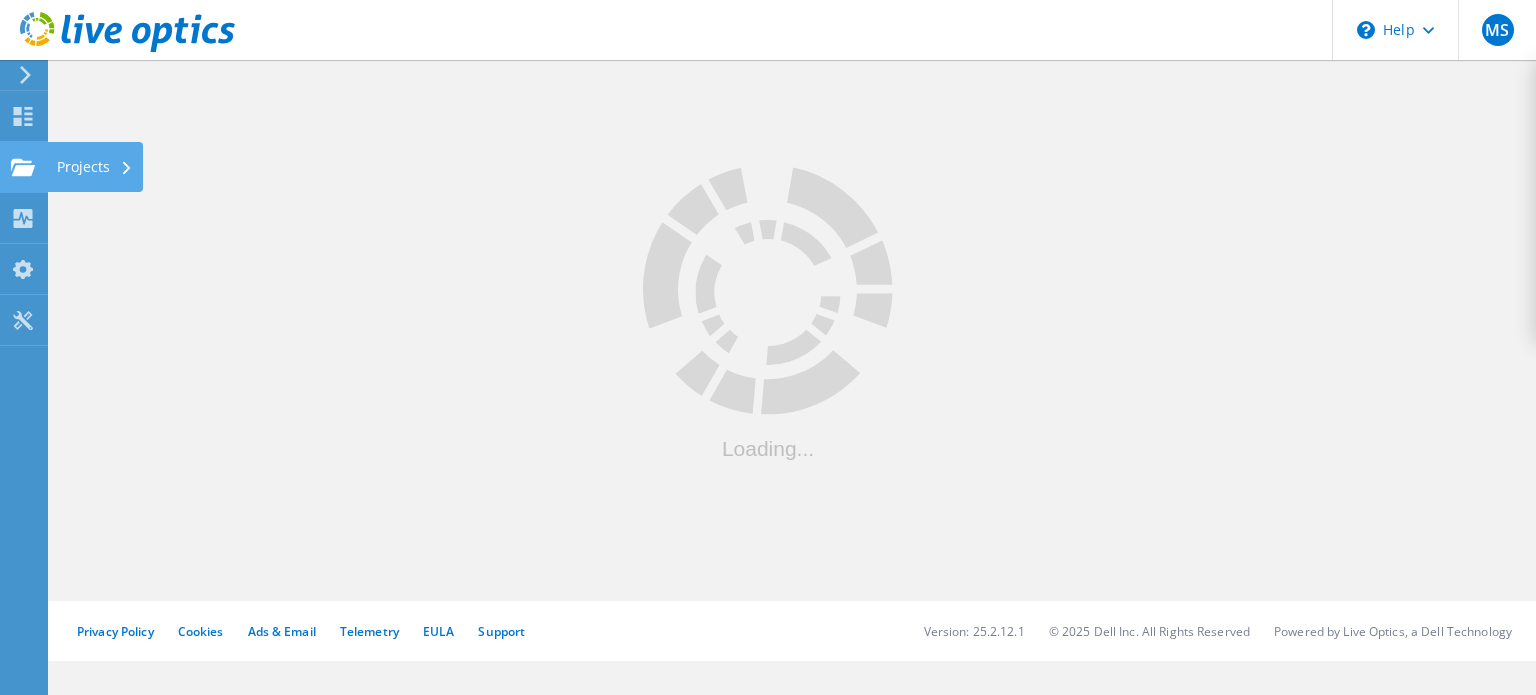 click 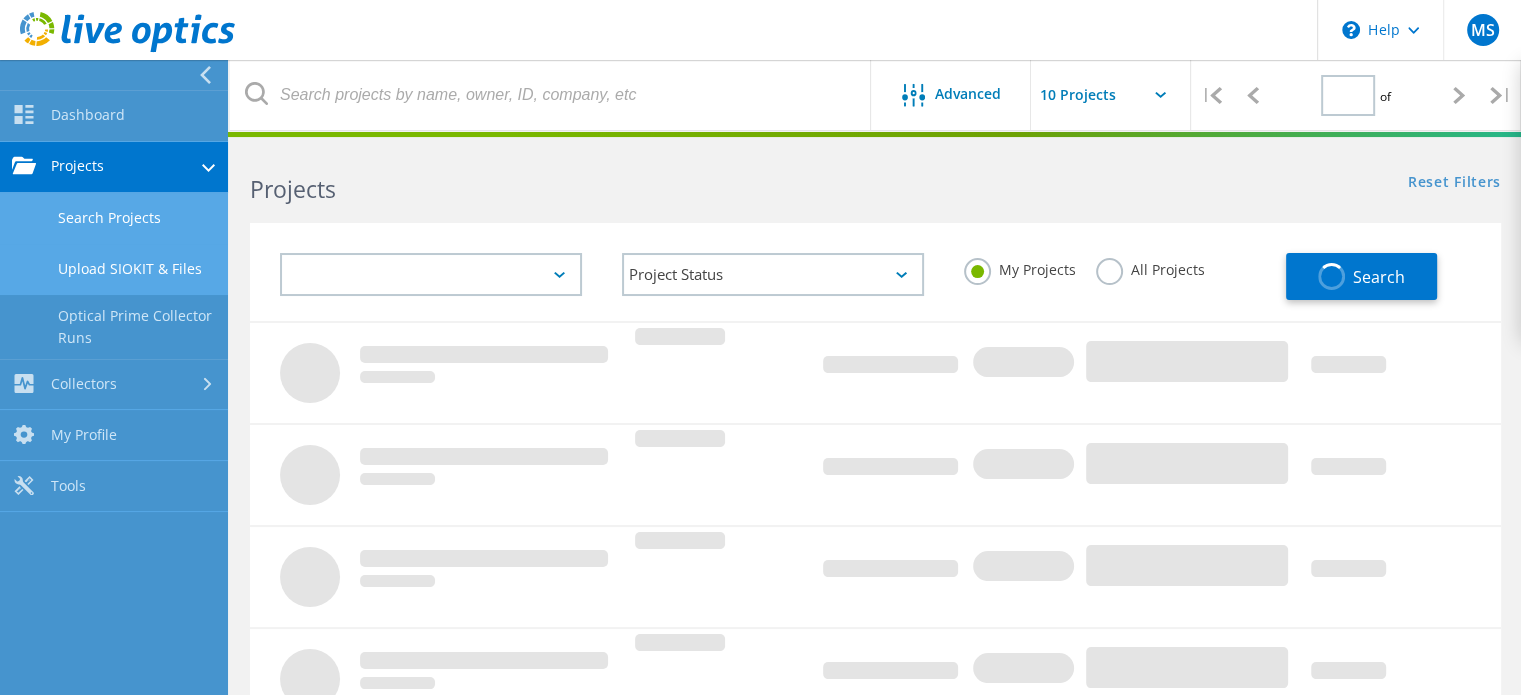 type on "1" 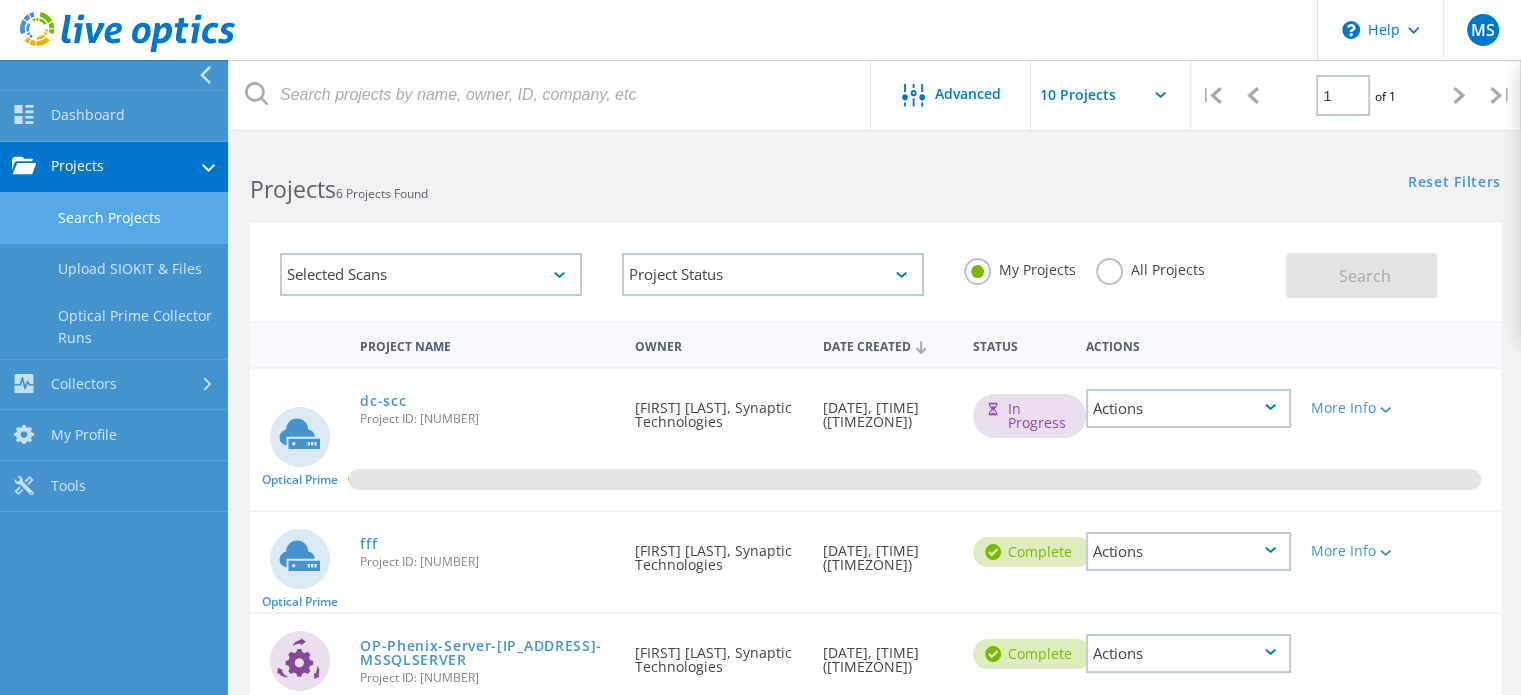scroll, scrollTop: 36, scrollLeft: 0, axis: vertical 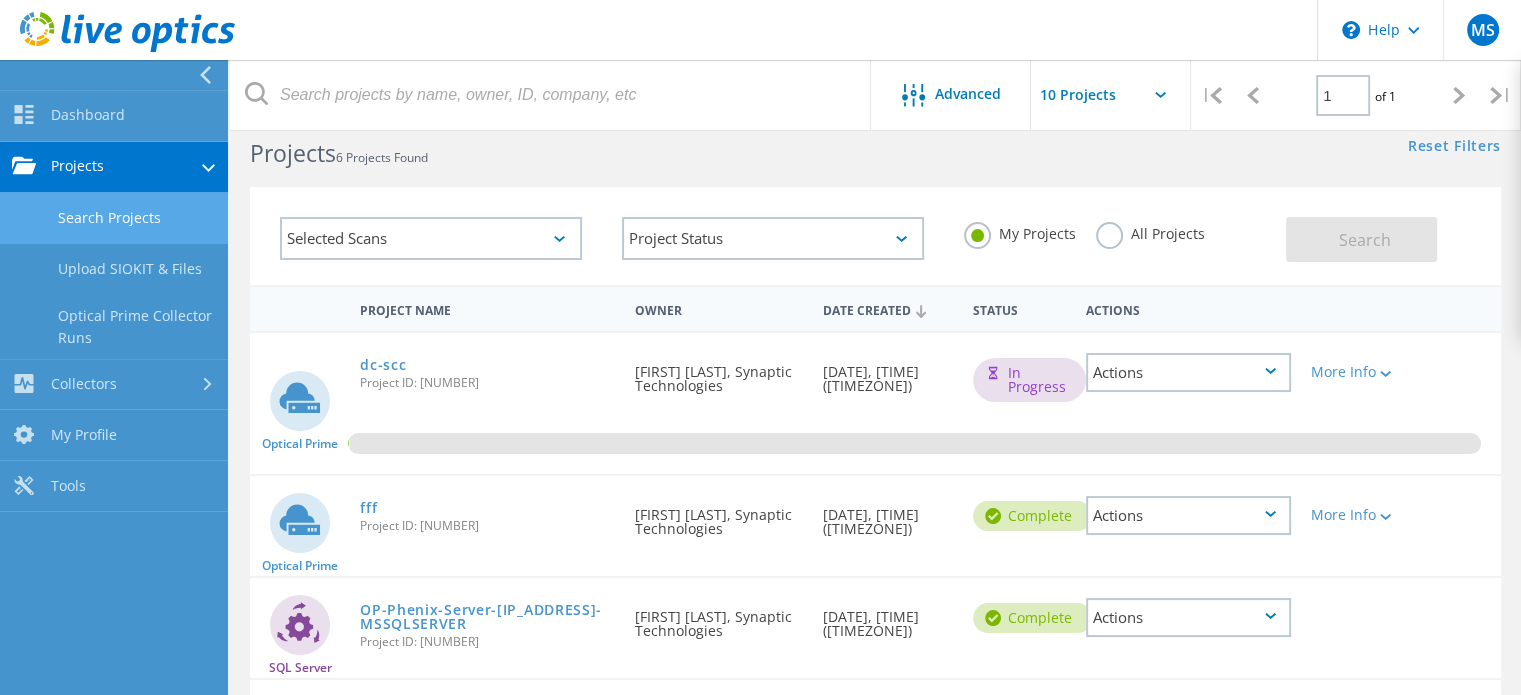click on "Actions" 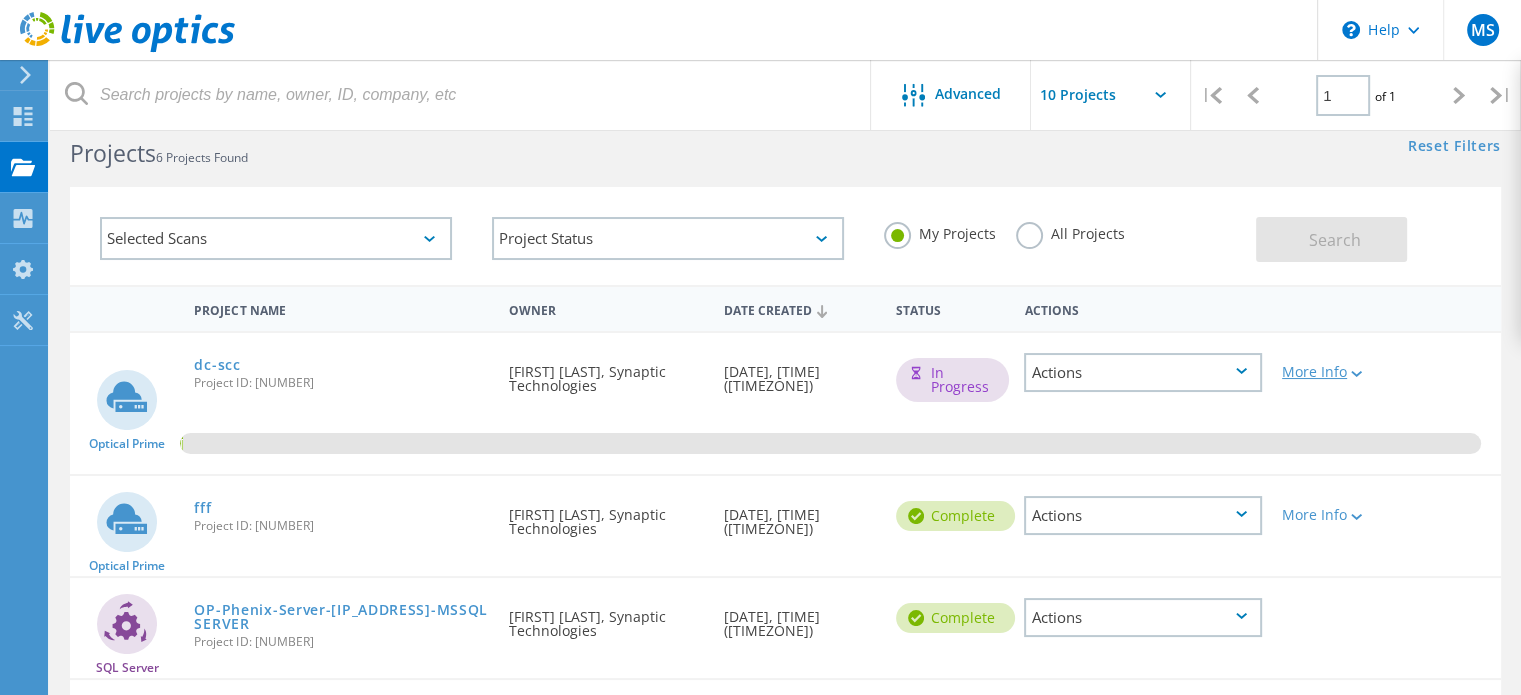 click on "More Info" 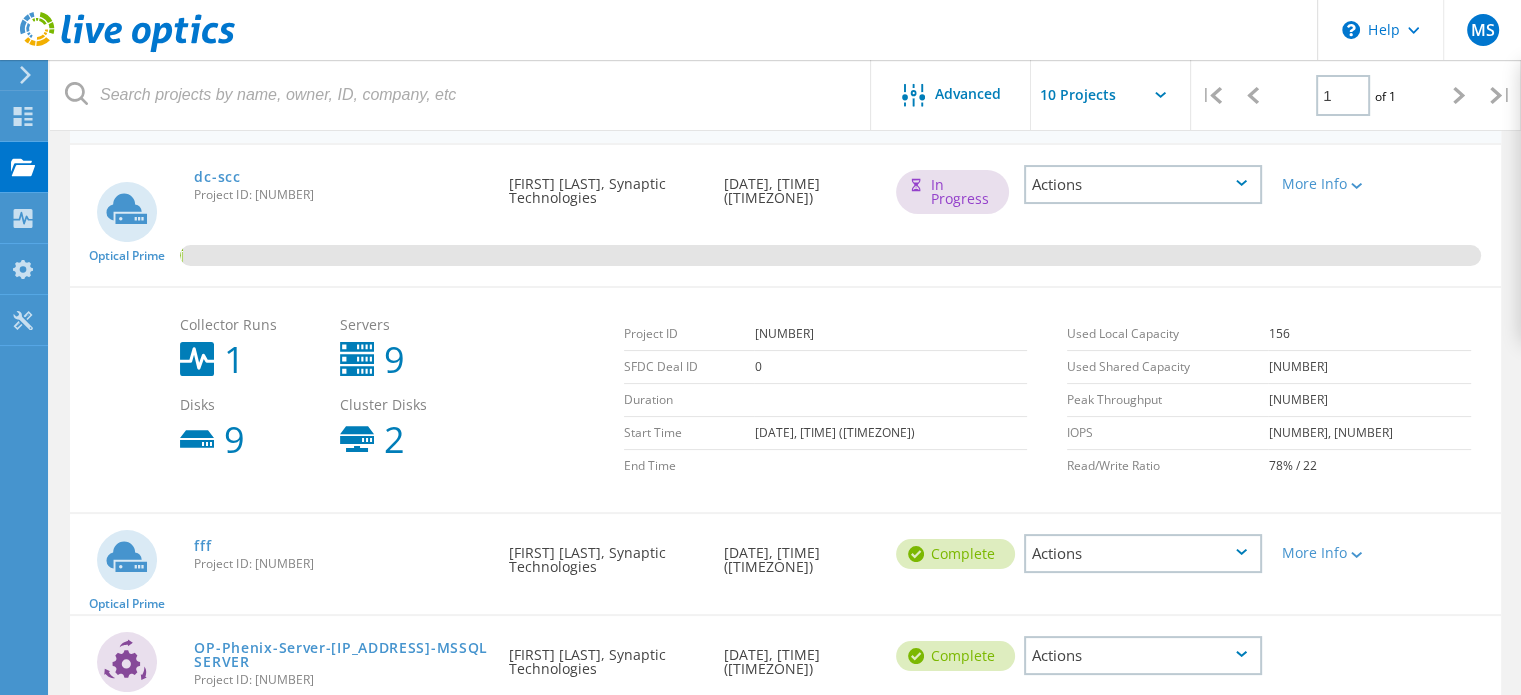 scroll, scrollTop: 220, scrollLeft: 0, axis: vertical 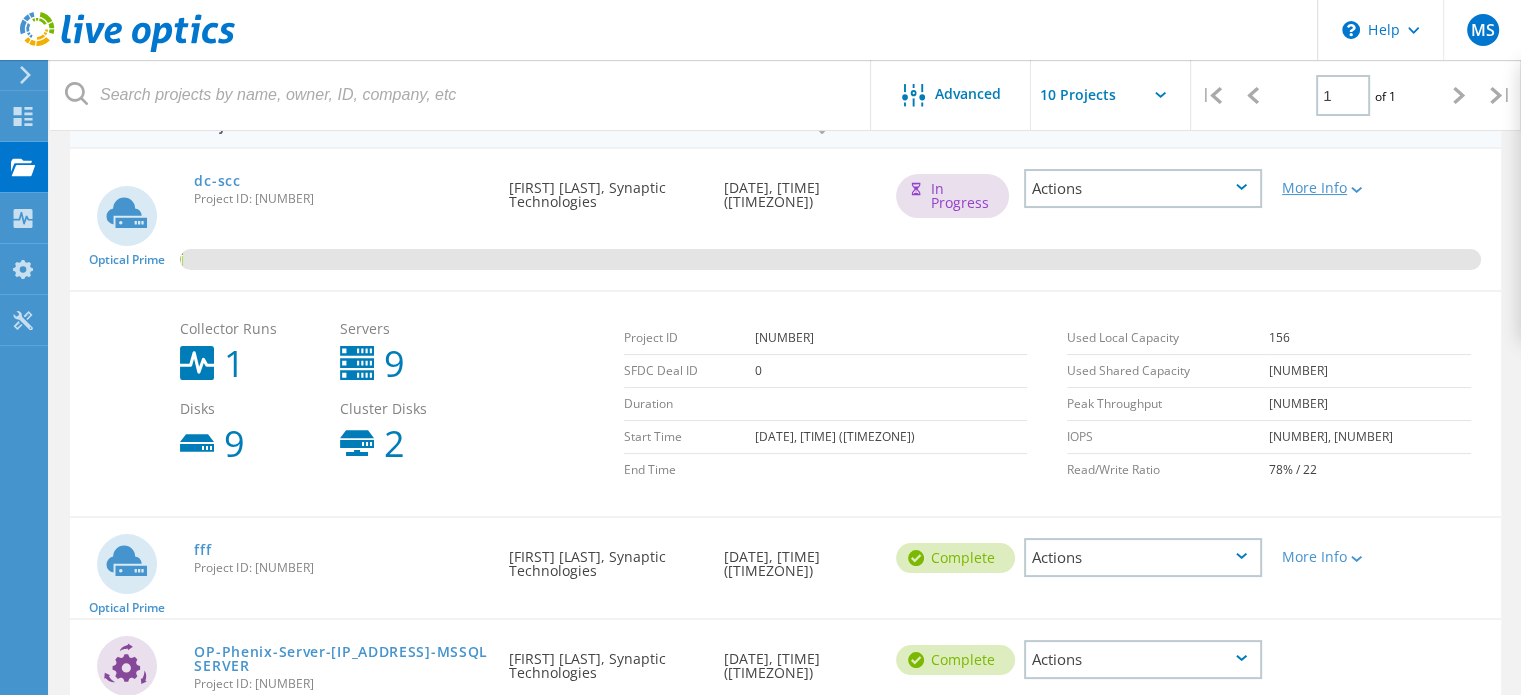 click 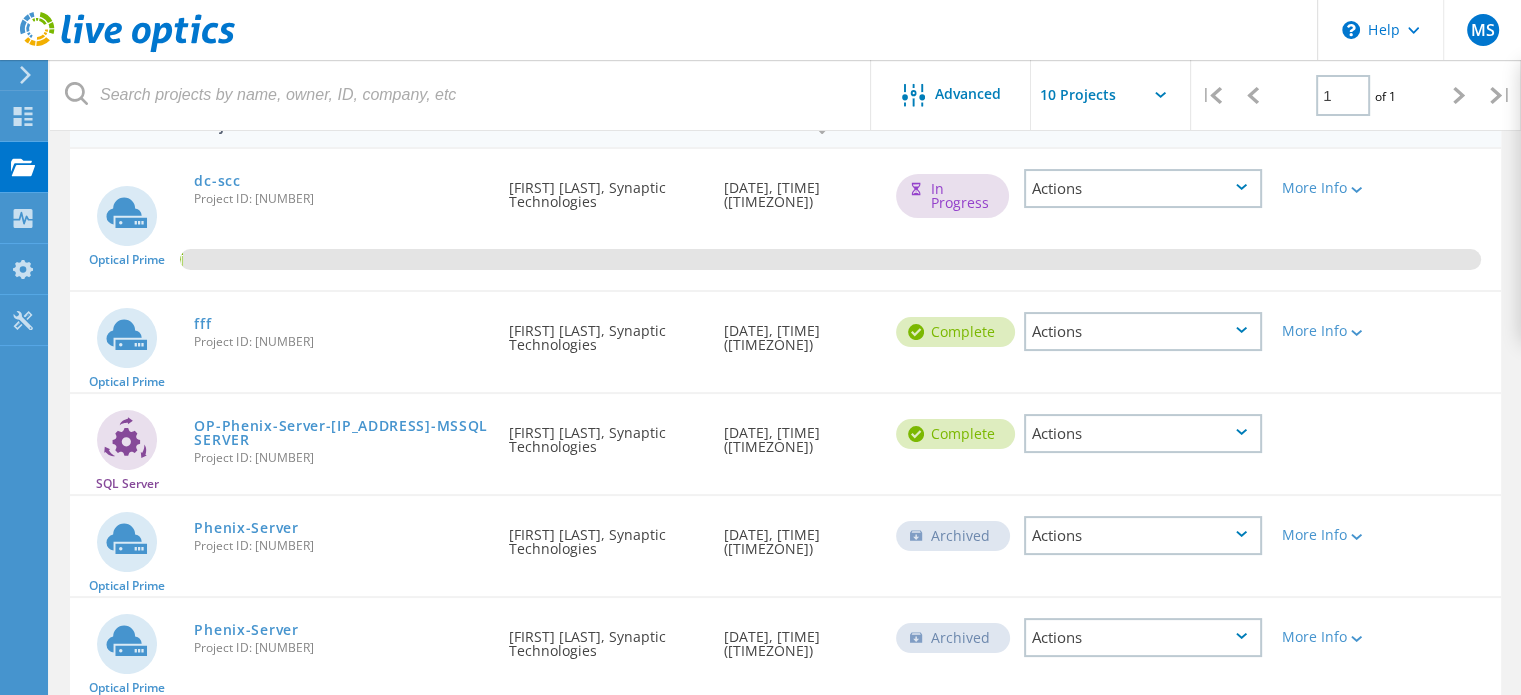 click on "Actions" 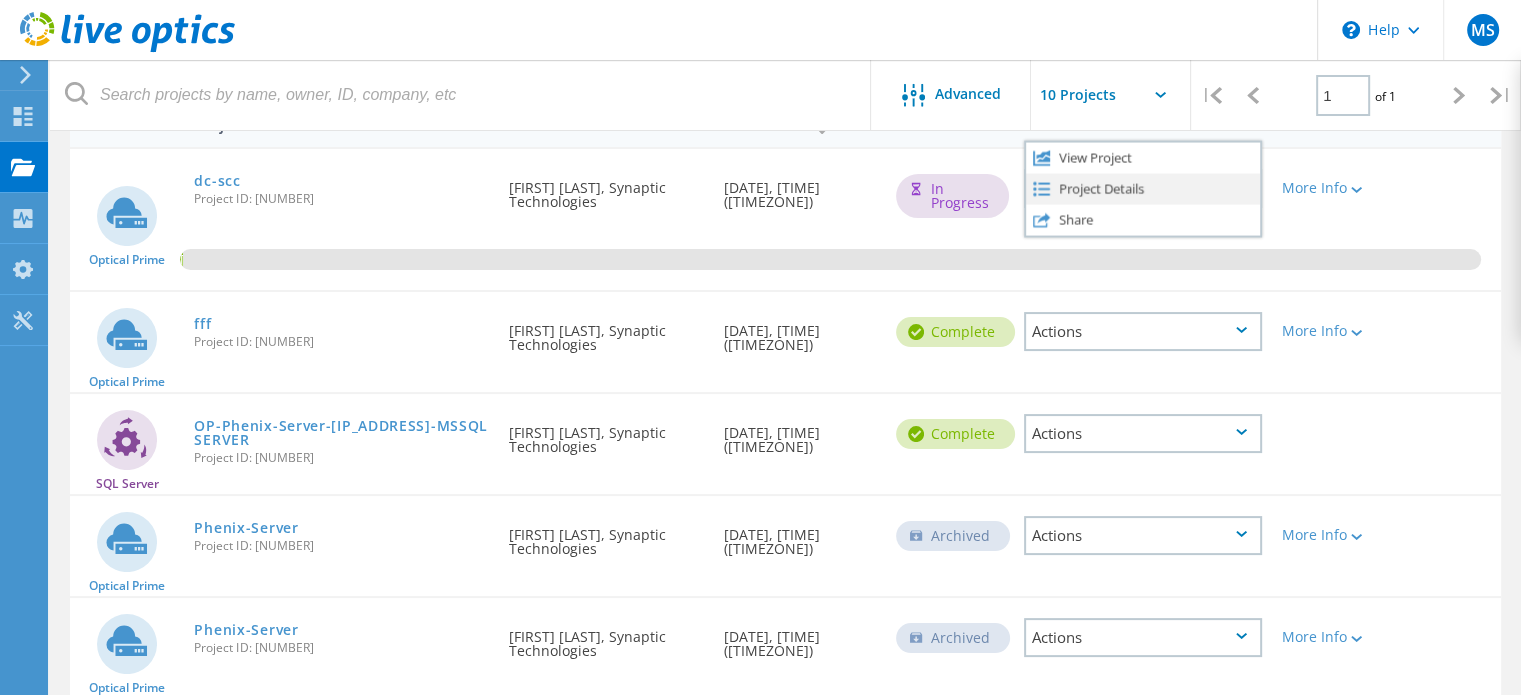 click on "Project Details" 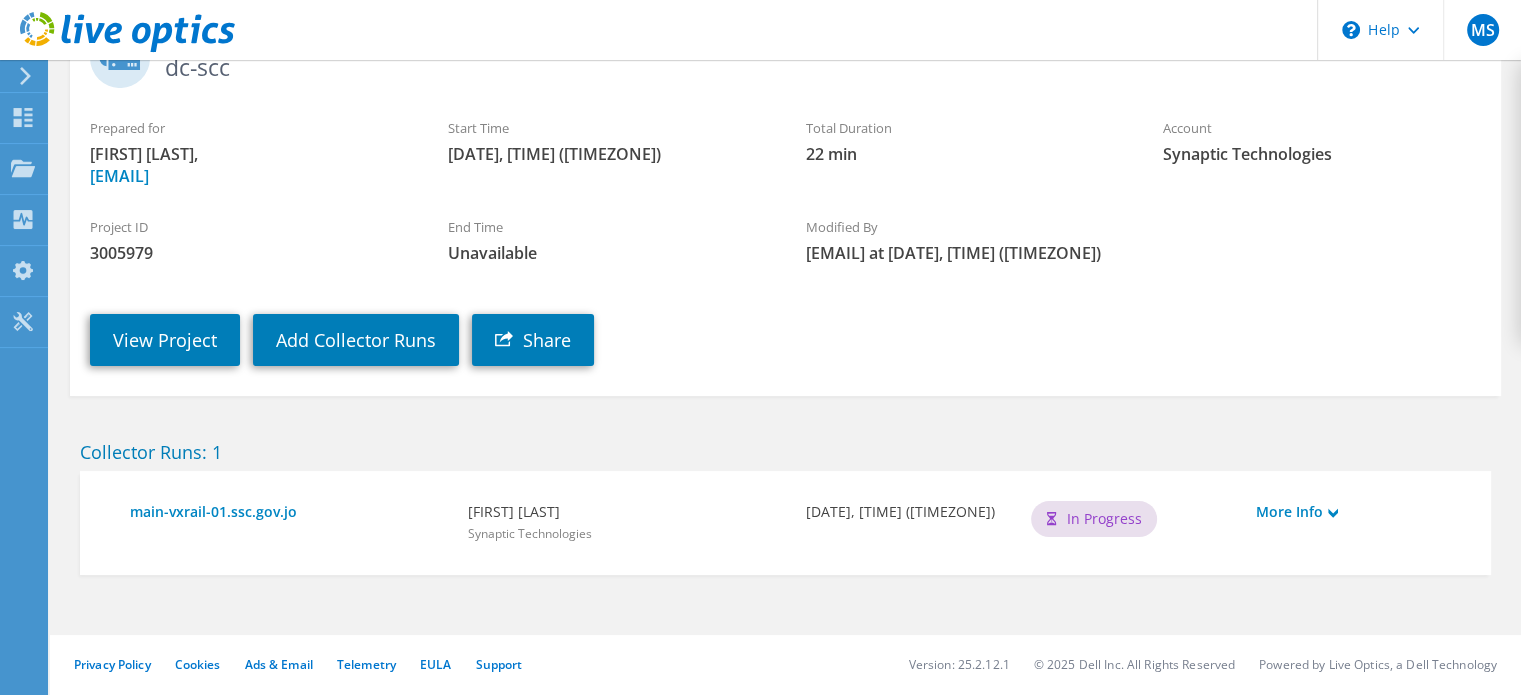 scroll, scrollTop: 188, scrollLeft: 0, axis: vertical 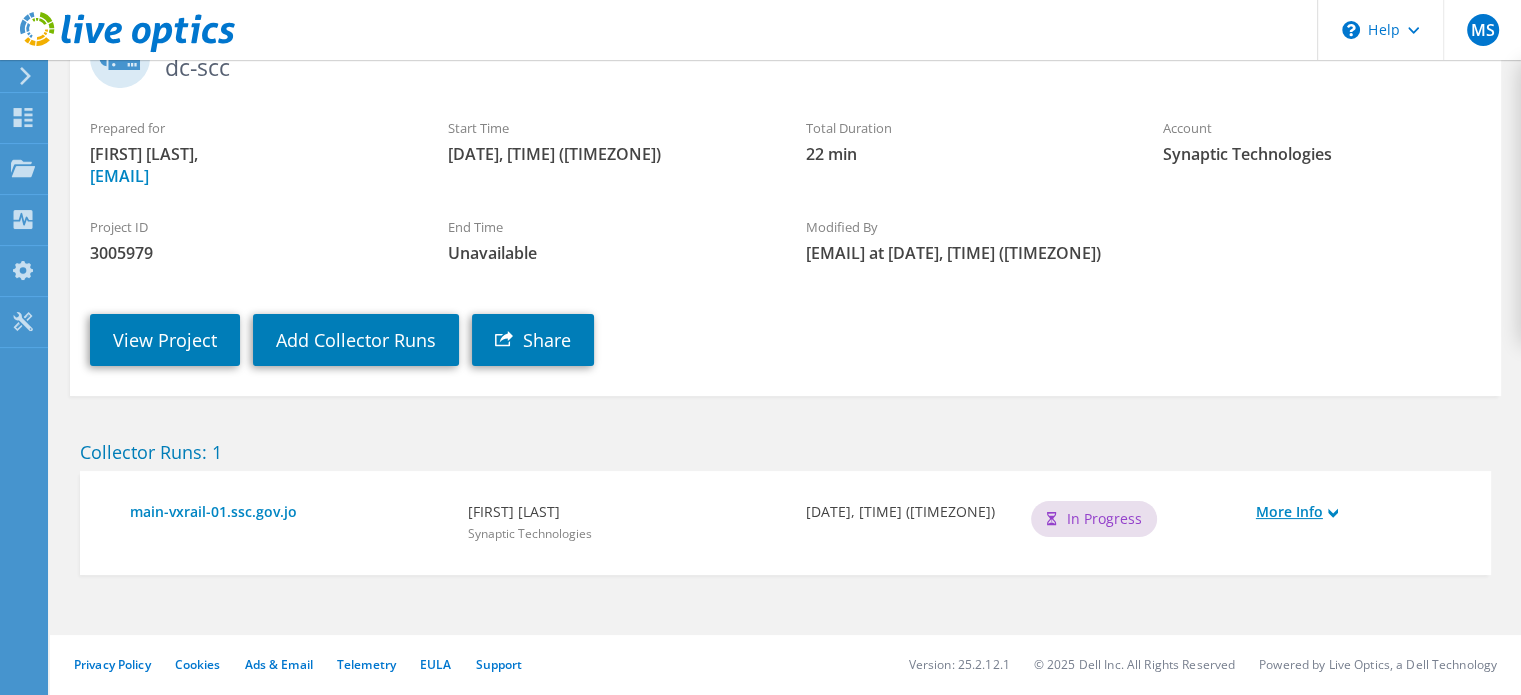 click on "More Info" at bounding box center (1358, 512) 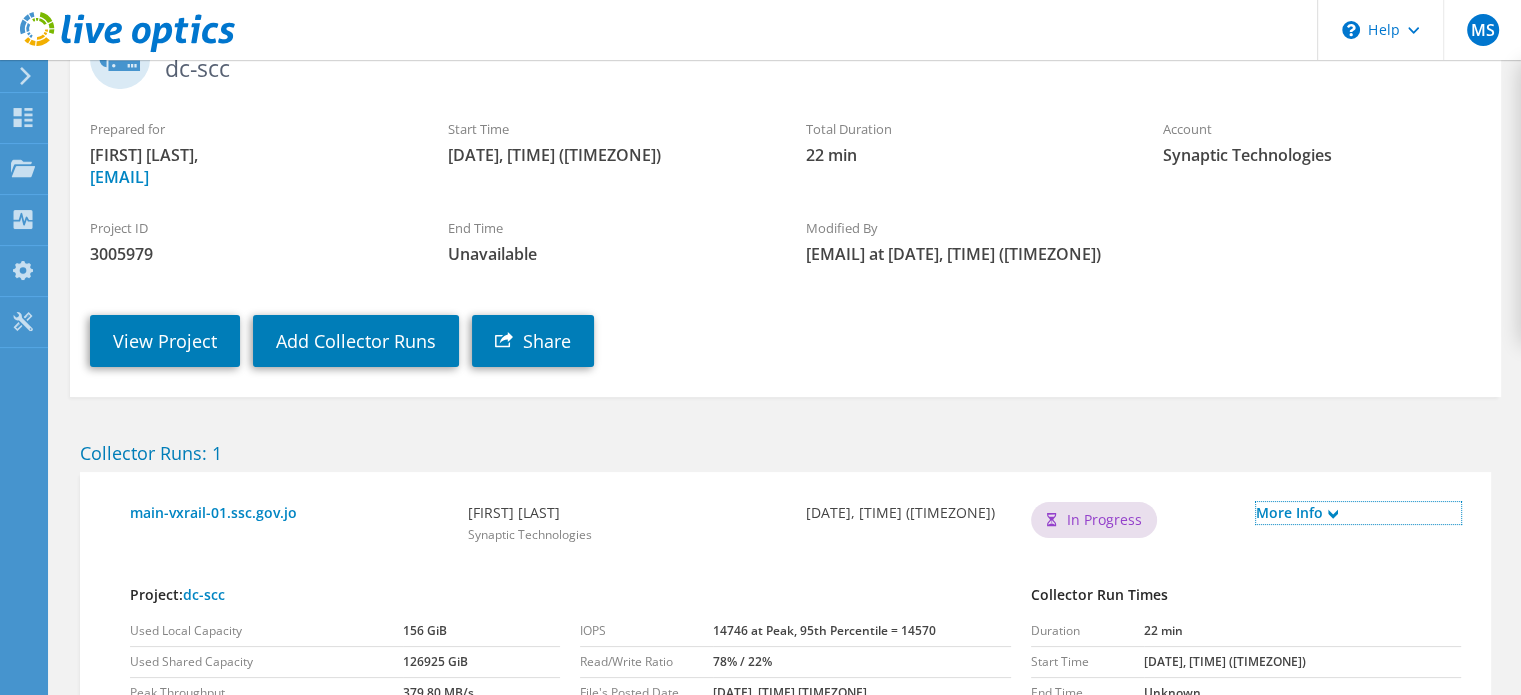 scroll, scrollTop: 350, scrollLeft: 0, axis: vertical 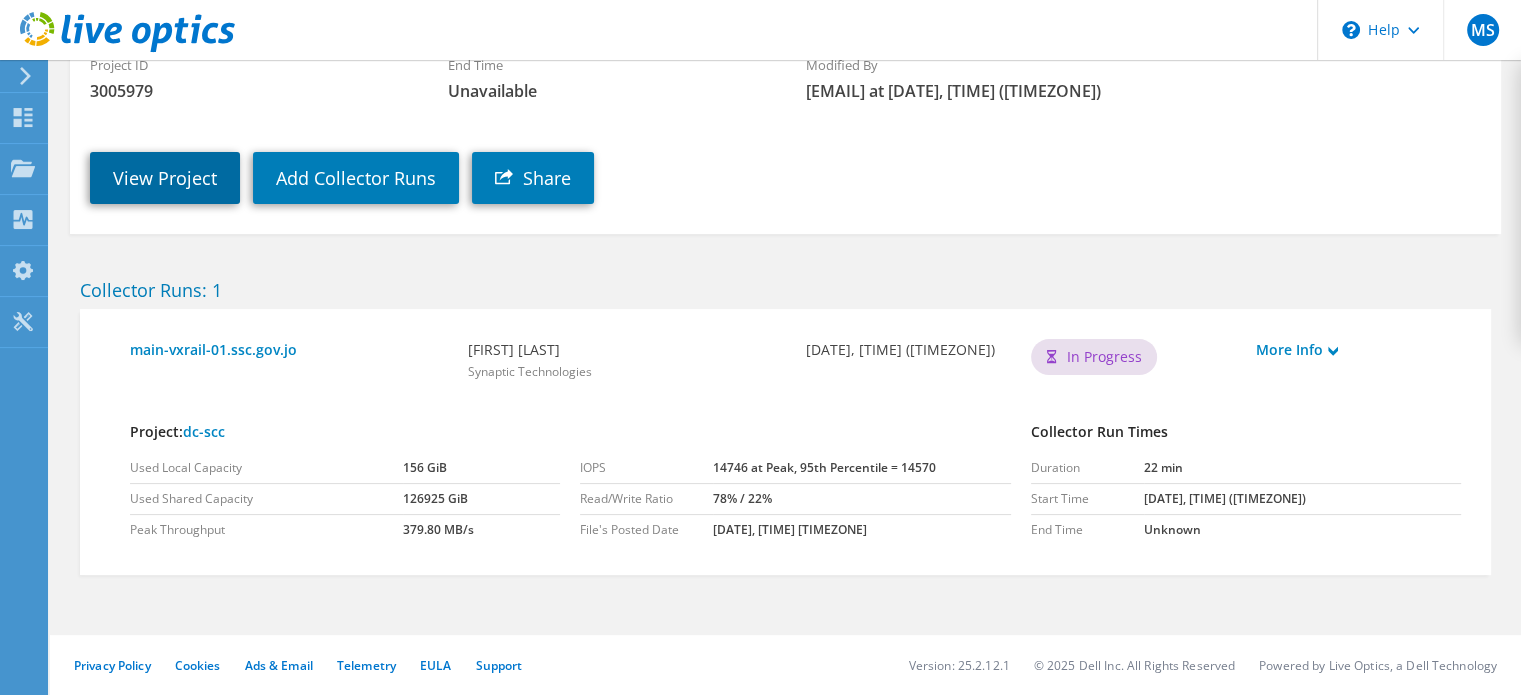 click on "View Project" at bounding box center [165, 178] 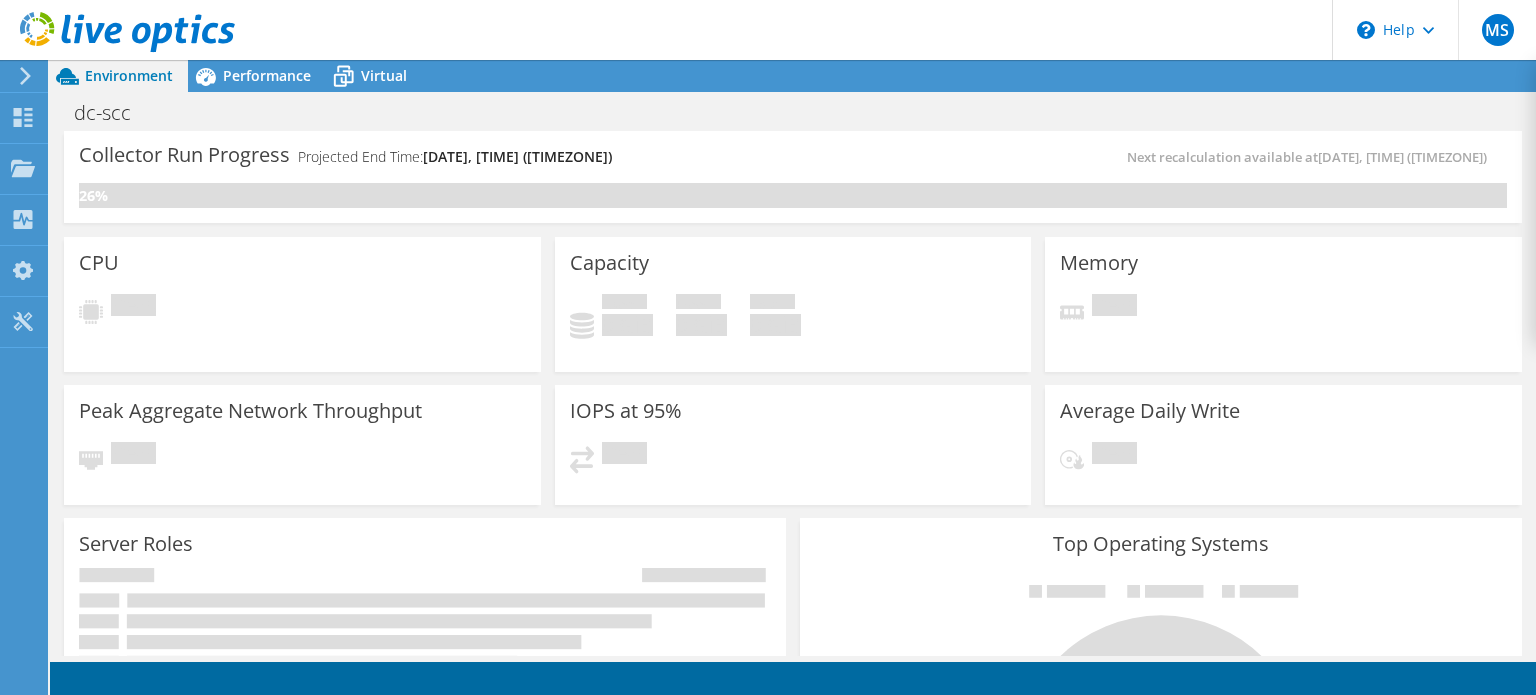 scroll, scrollTop: 0, scrollLeft: 0, axis: both 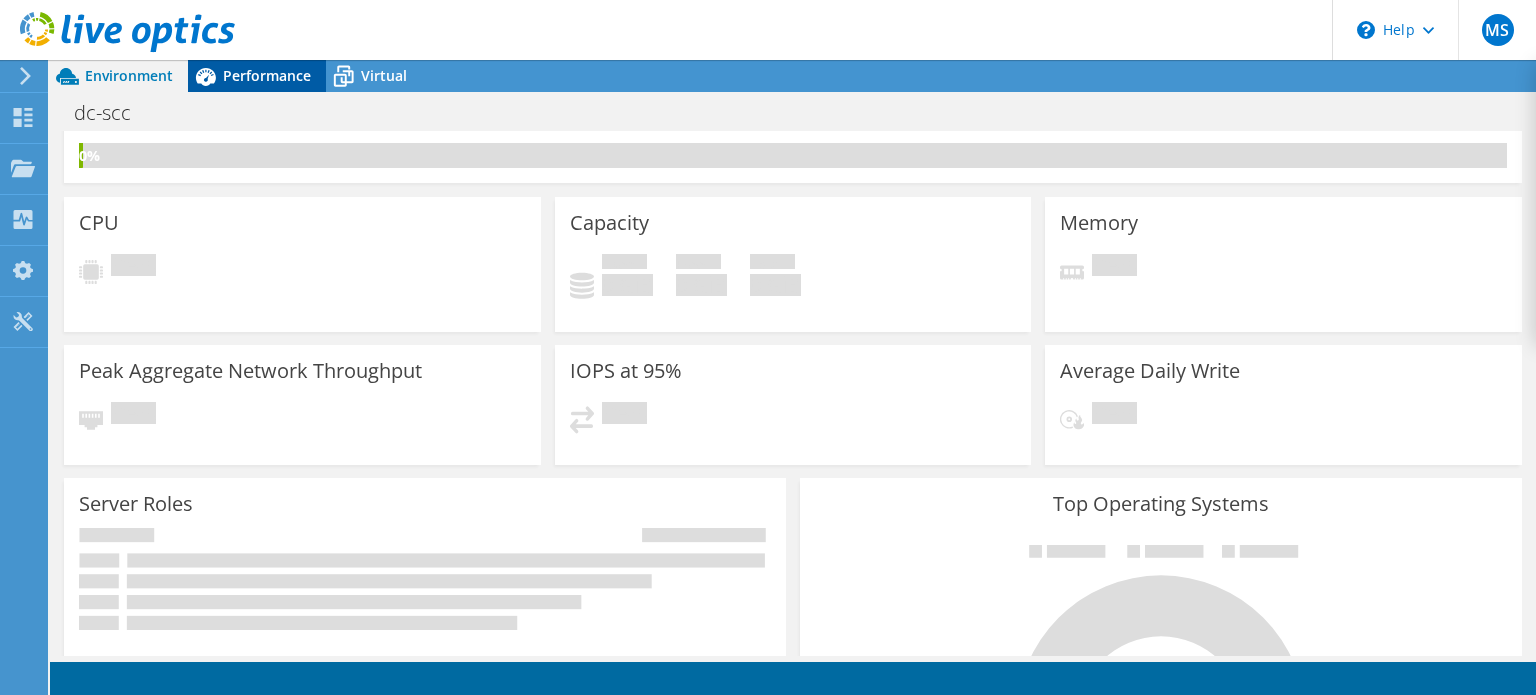 click on "Performance" at bounding box center [267, 75] 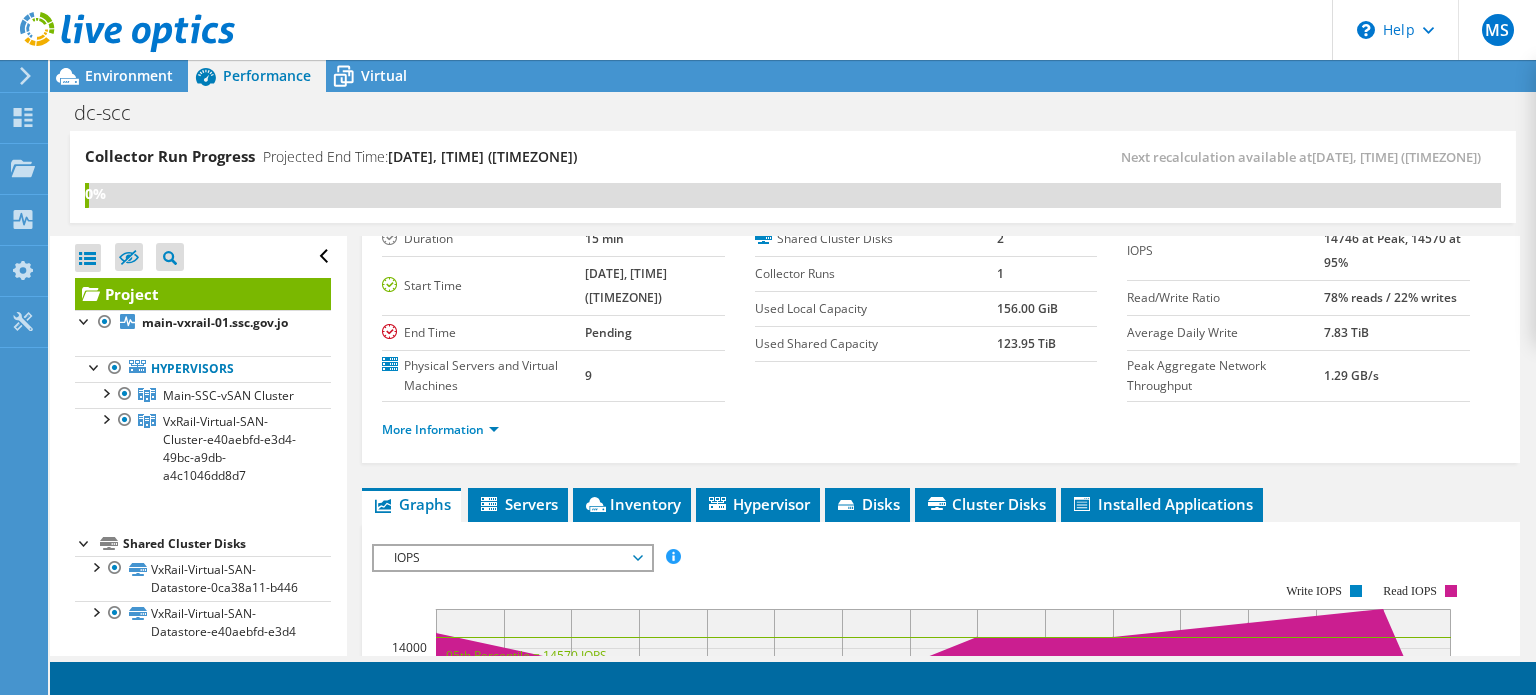 scroll, scrollTop: 0, scrollLeft: 0, axis: both 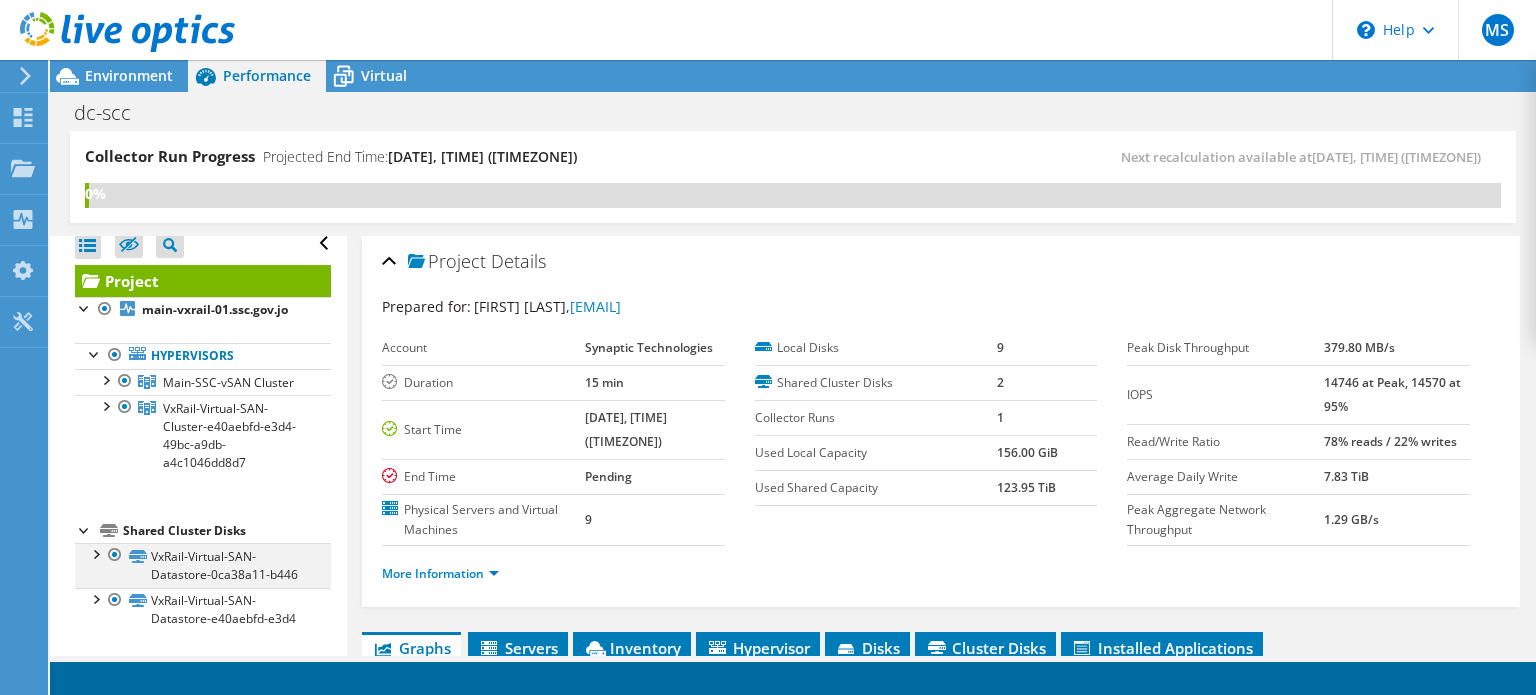 click at bounding box center (115, 555) 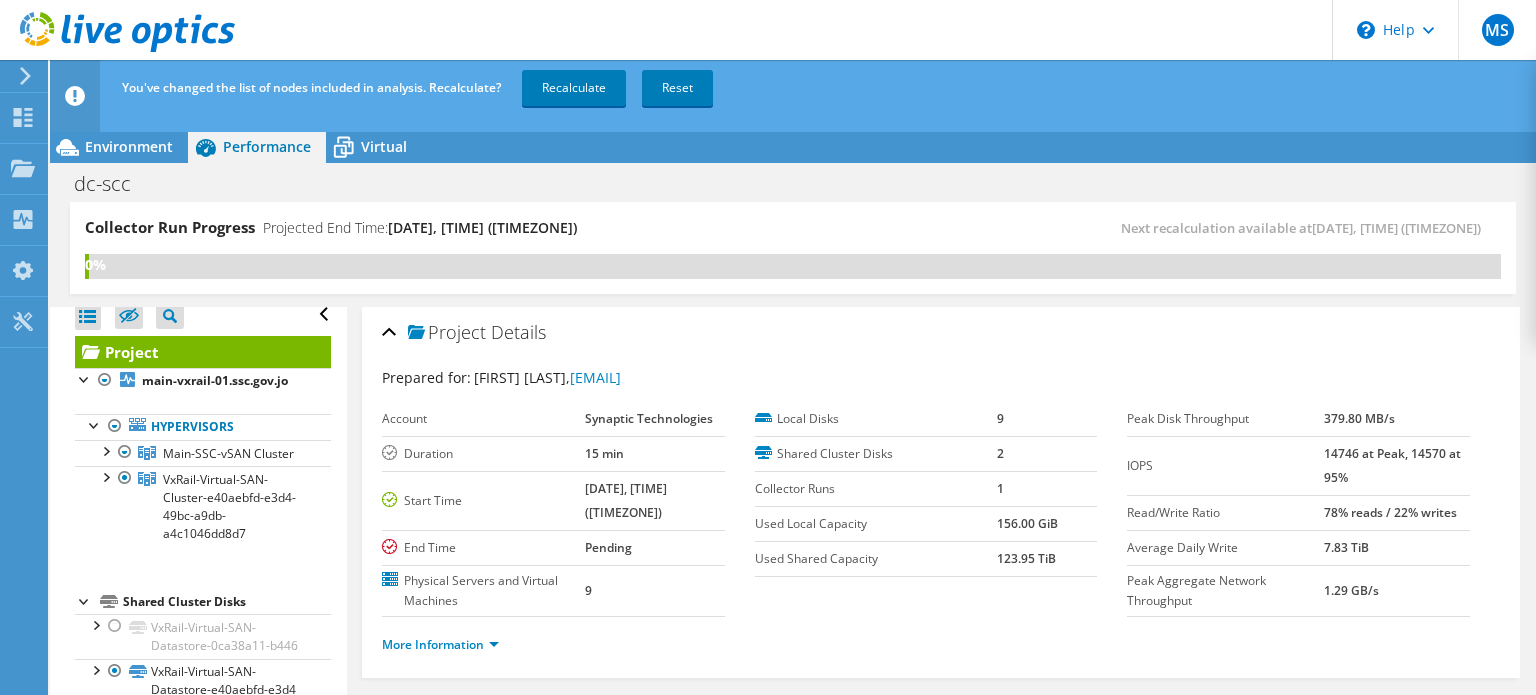 scroll, scrollTop: 0, scrollLeft: 0, axis: both 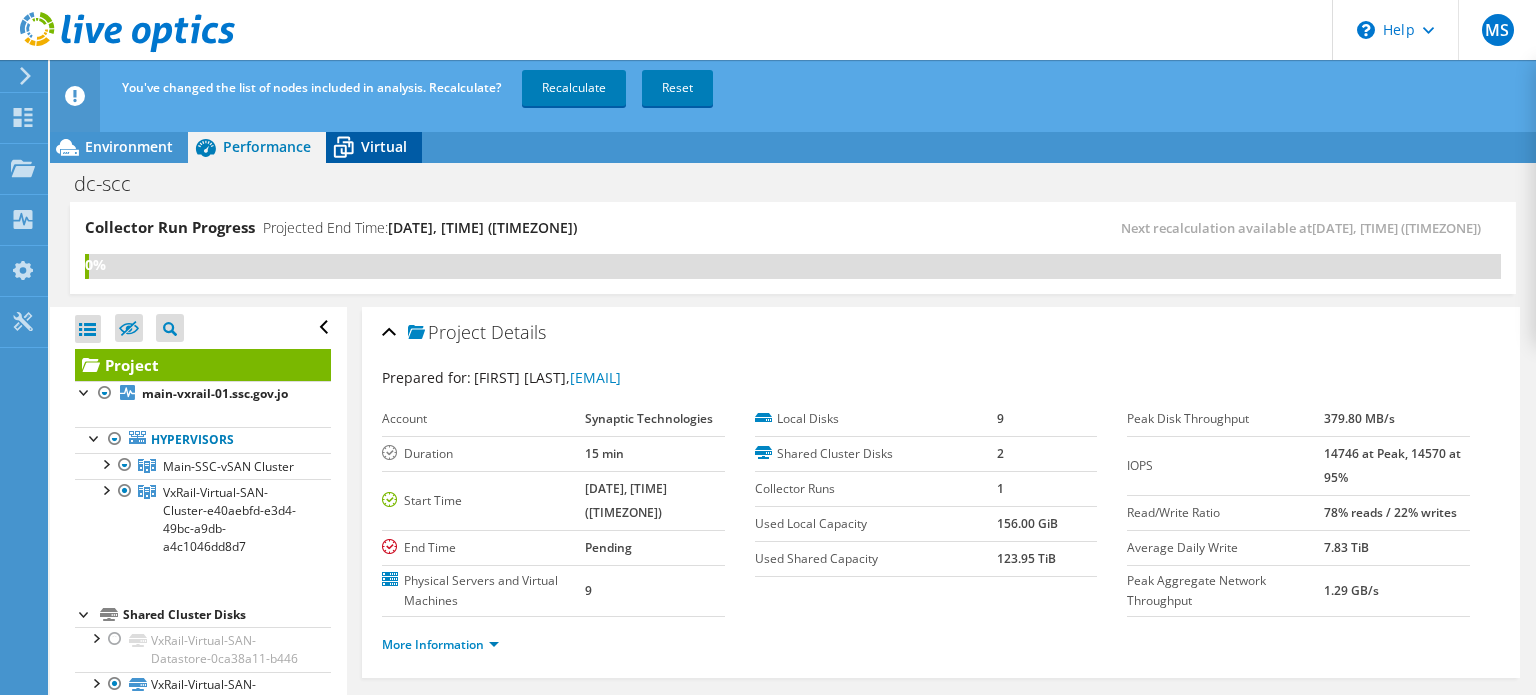 click on "Virtual" at bounding box center [384, 146] 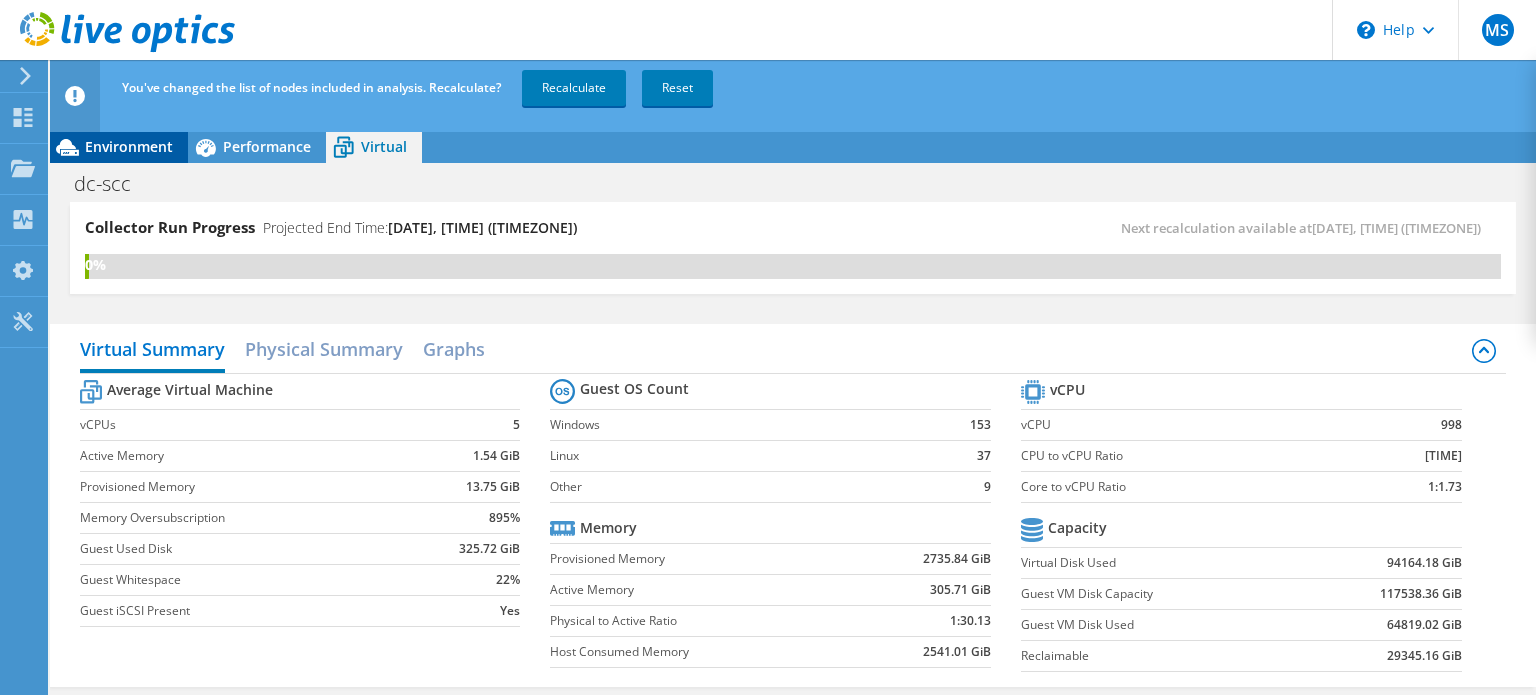 click on "Environment" at bounding box center (129, 146) 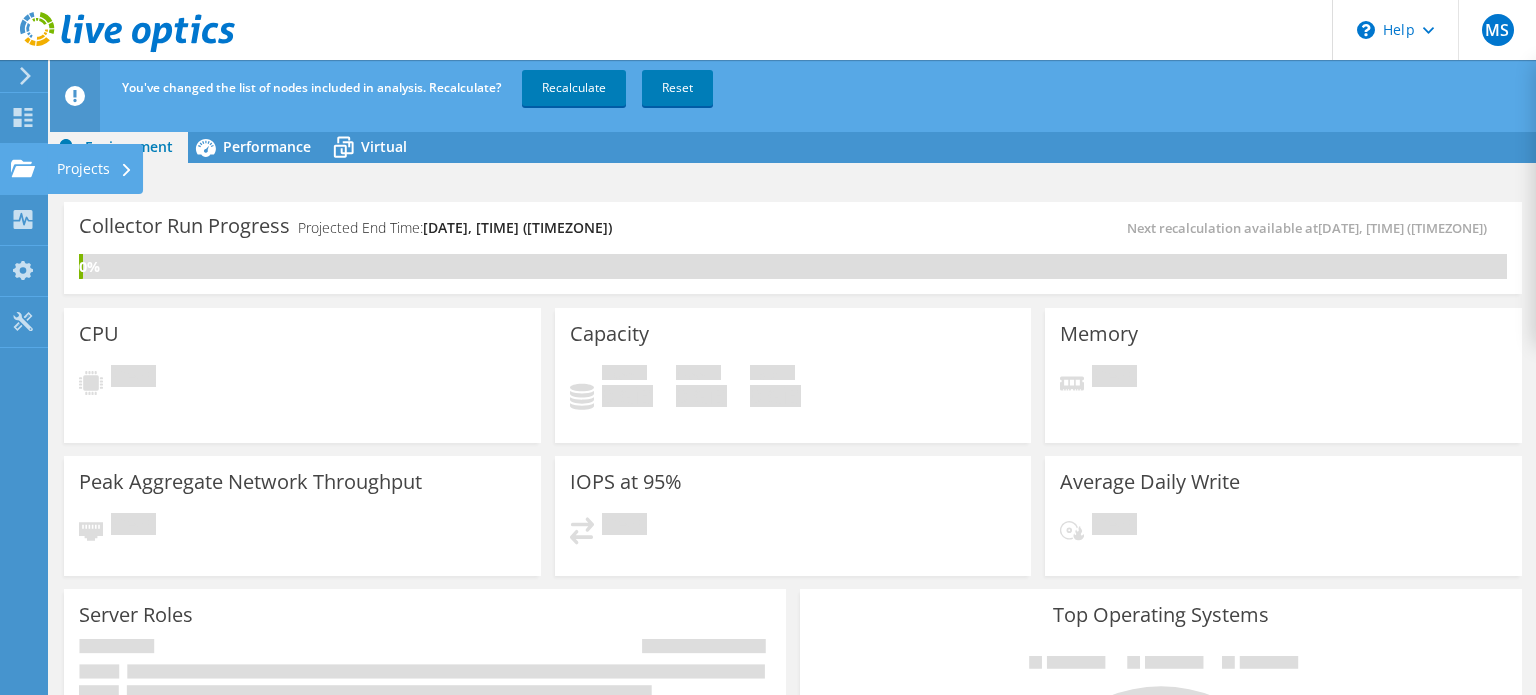 click 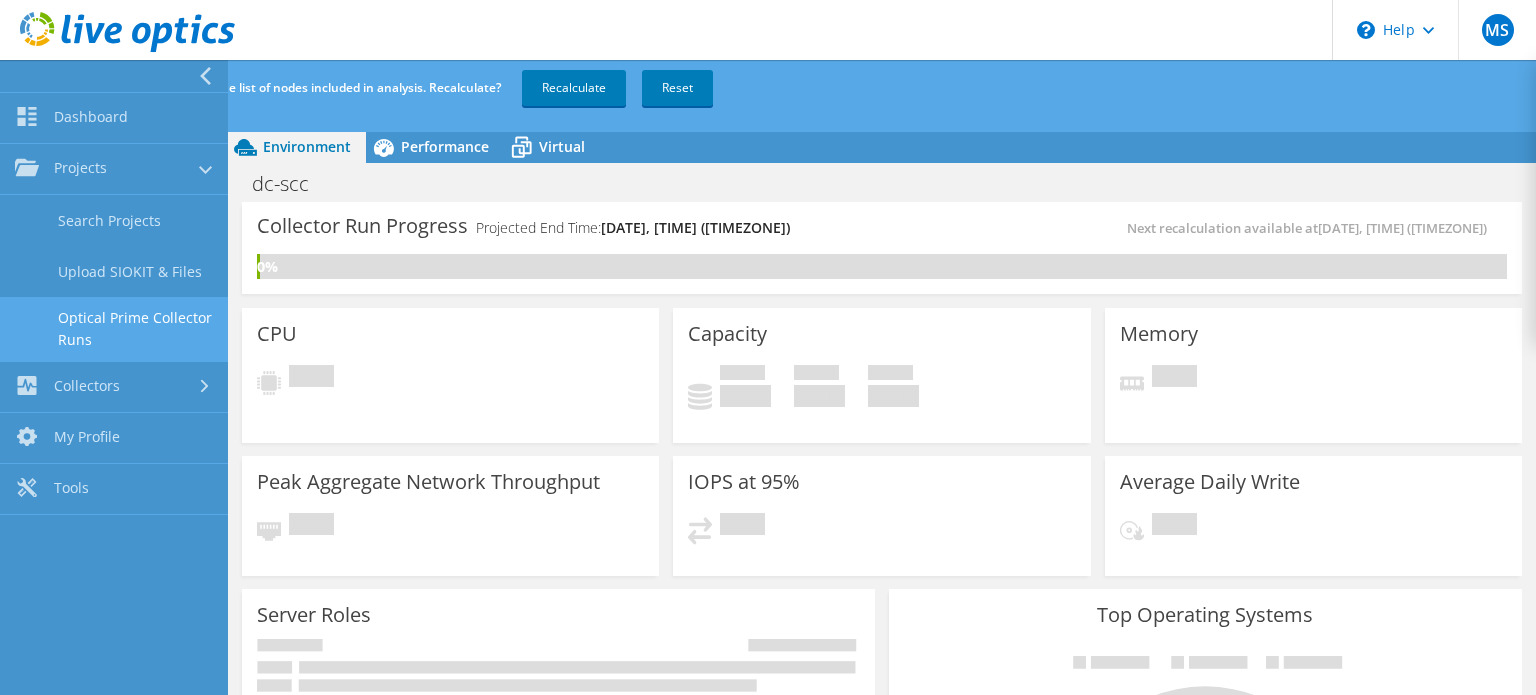 click on "Optical Prime Collector Runs" at bounding box center [114, 329] 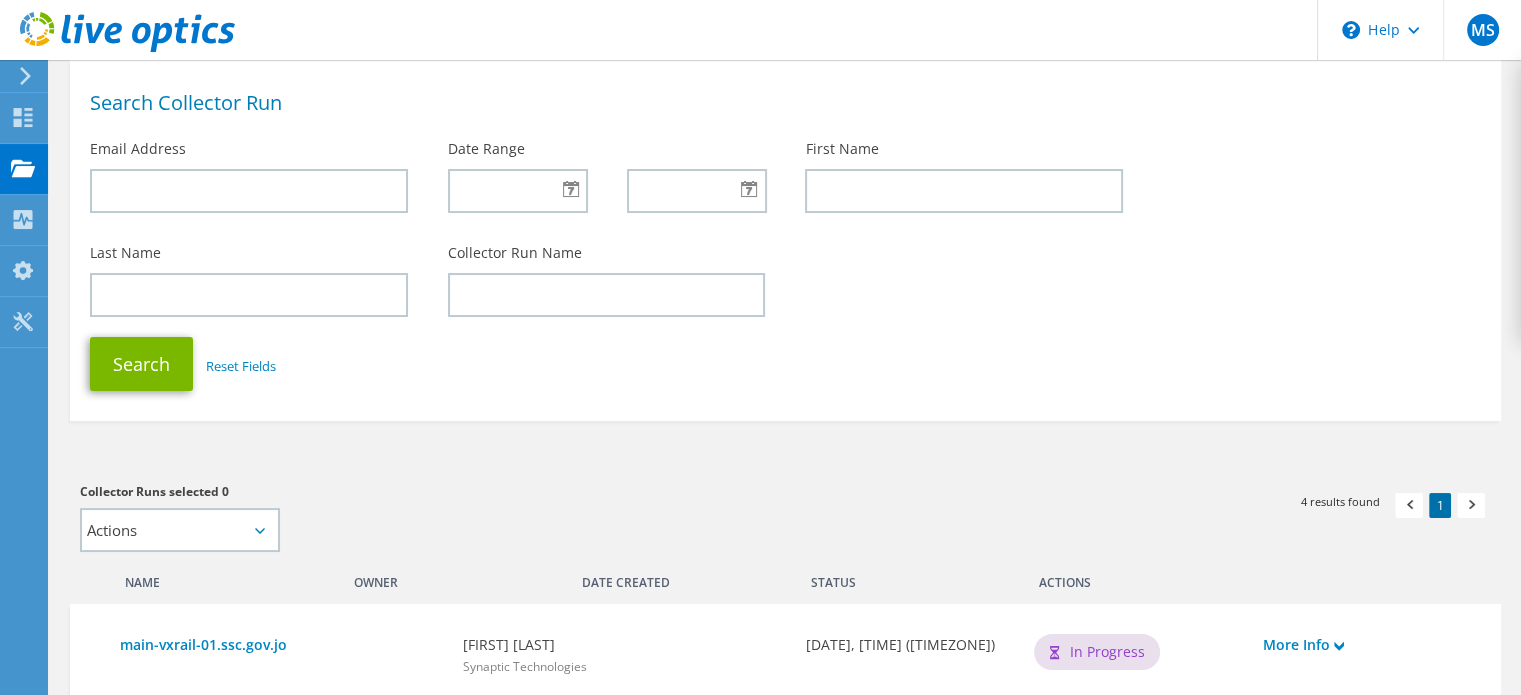 scroll, scrollTop: 0, scrollLeft: 0, axis: both 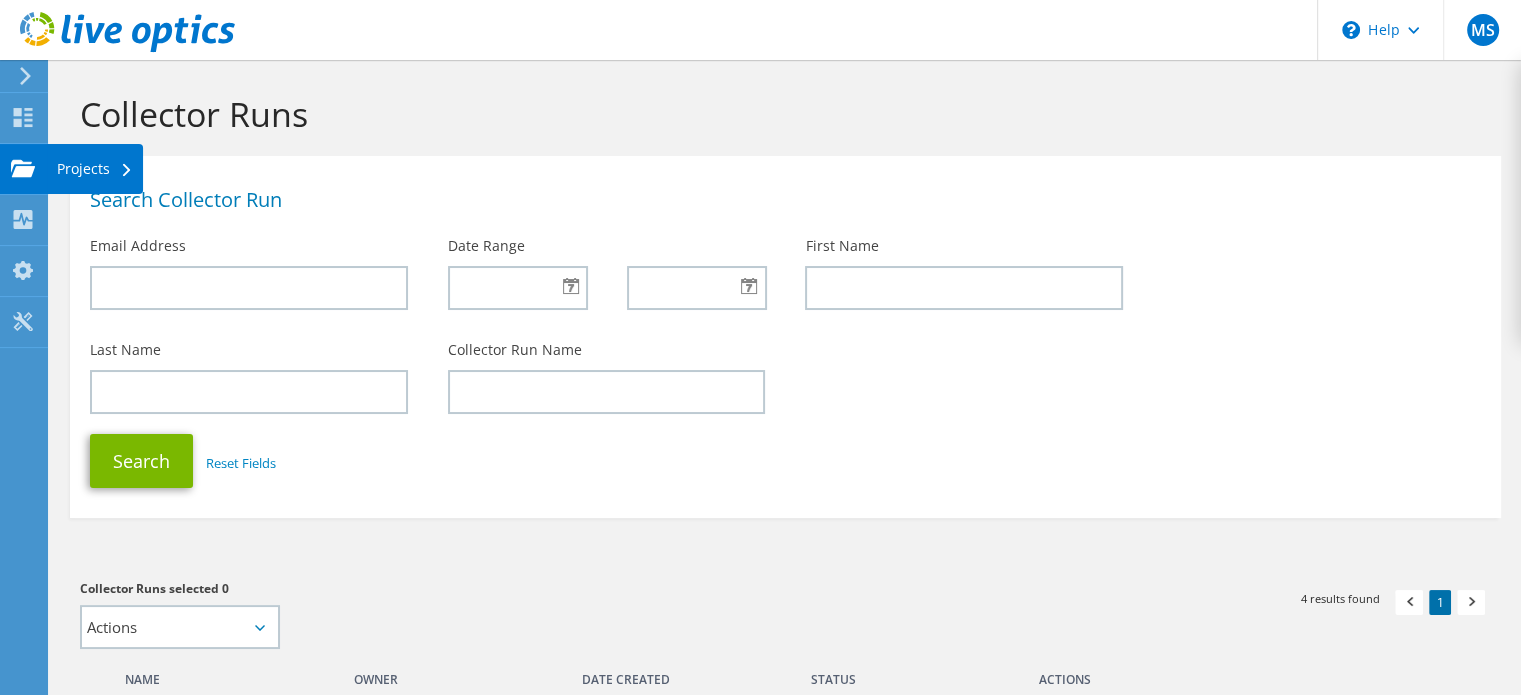 click 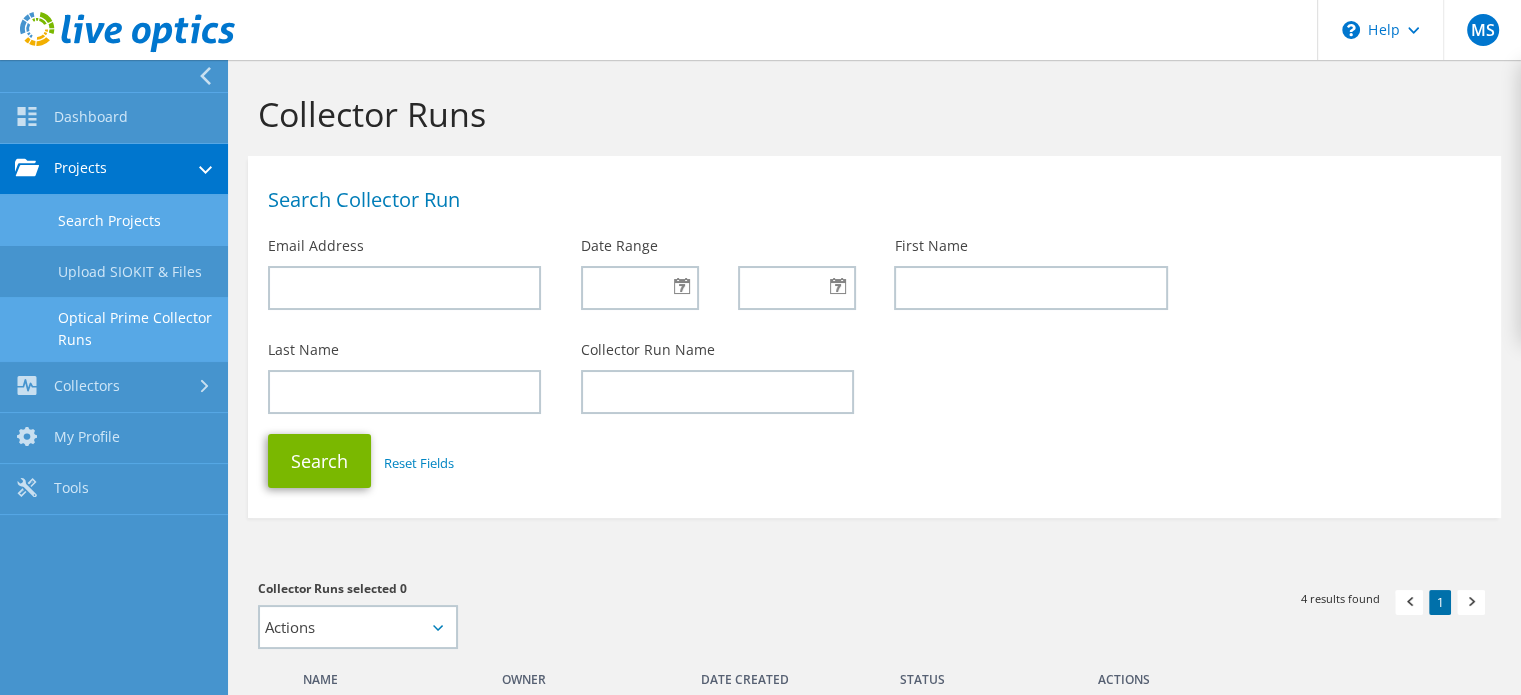 click on "Search Projects" at bounding box center [114, 220] 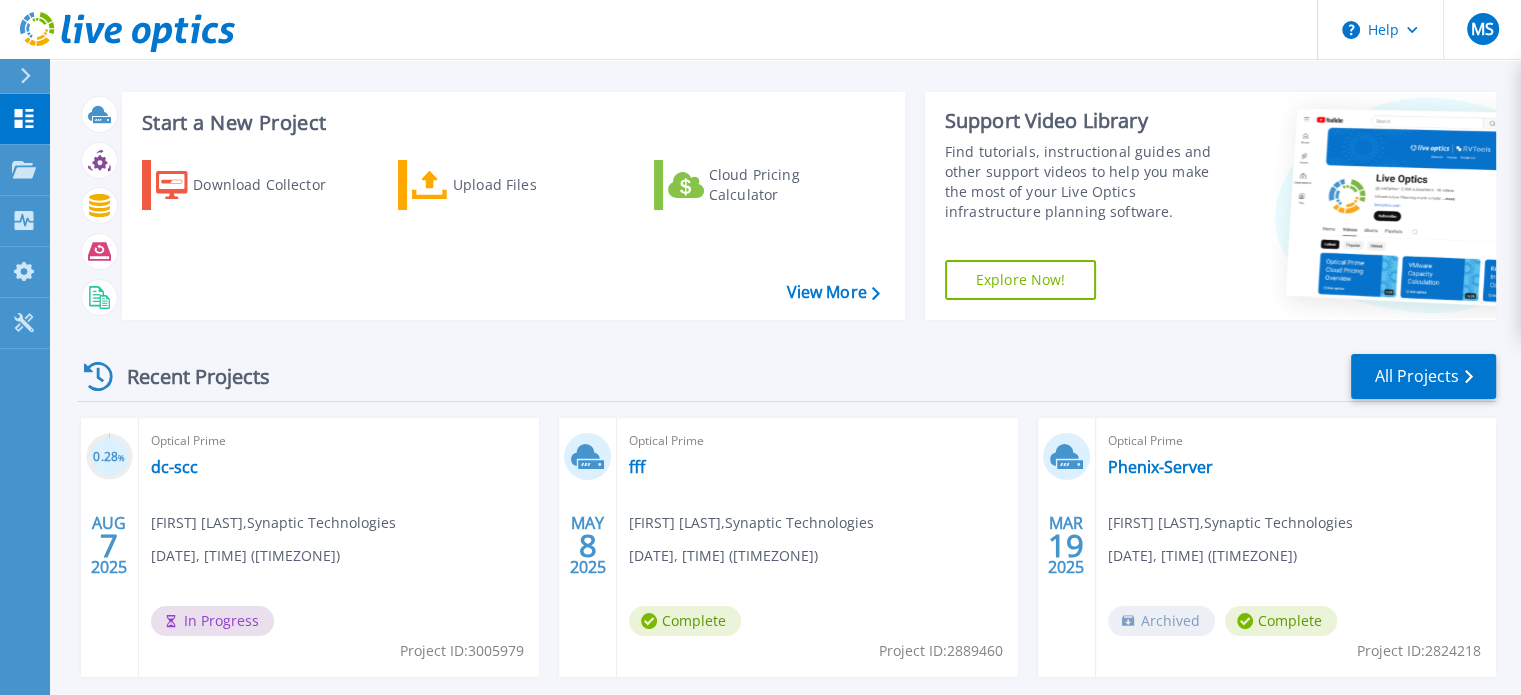 scroll, scrollTop: 0, scrollLeft: 0, axis: both 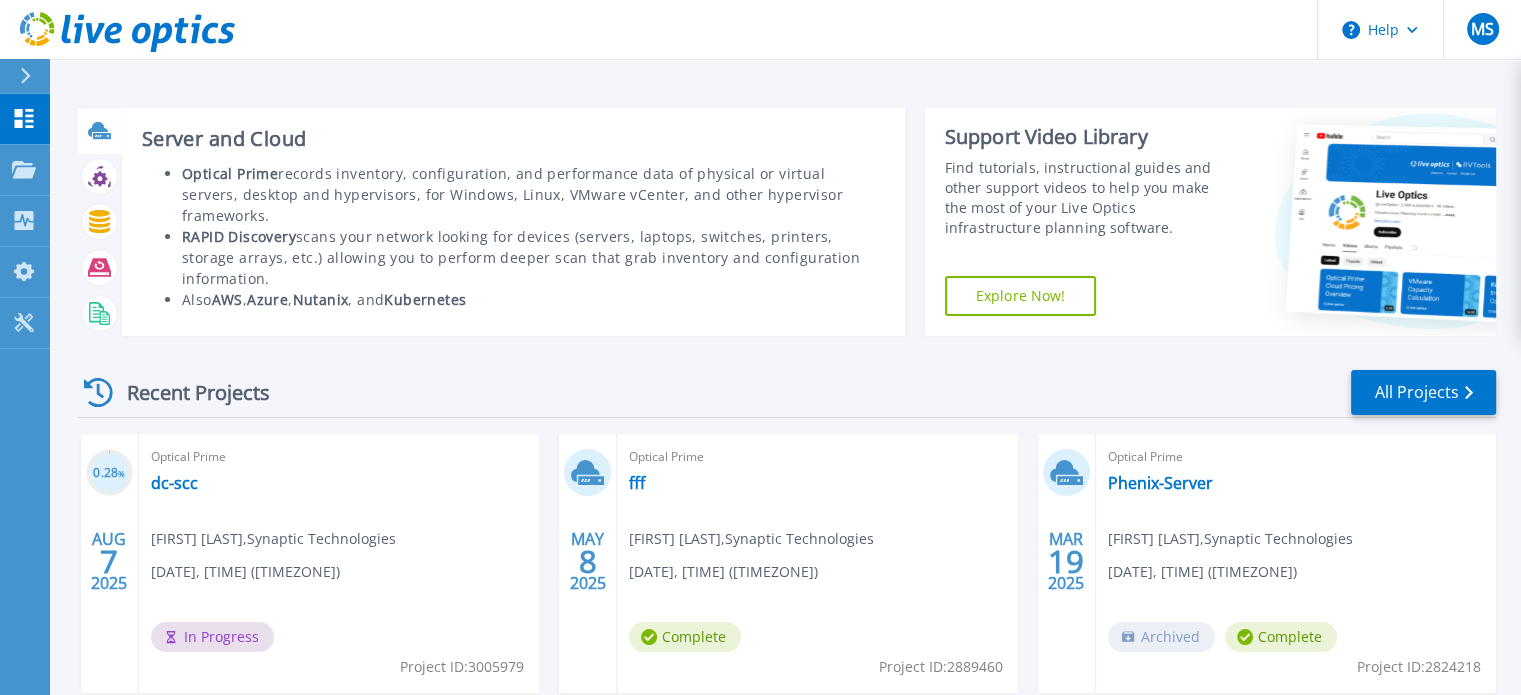 click 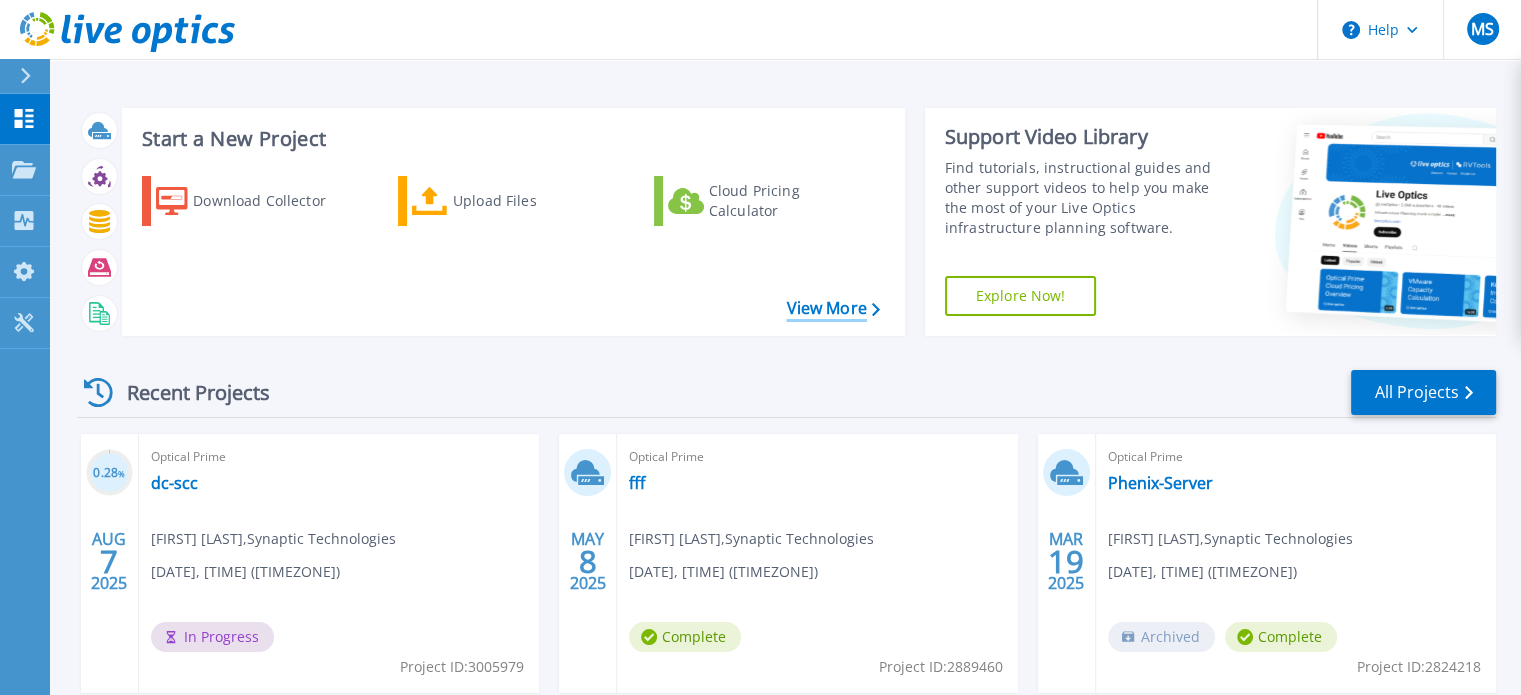 click on "View More" at bounding box center [832, 308] 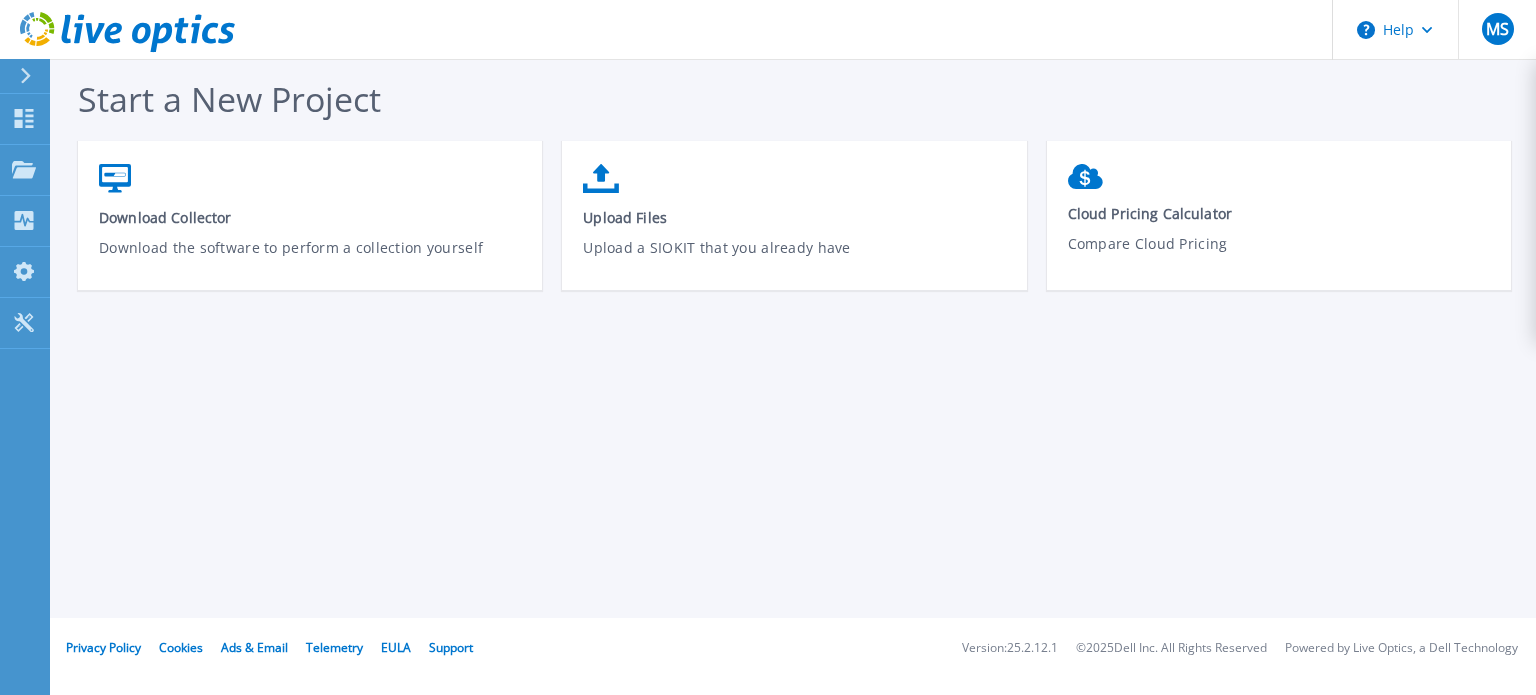 scroll, scrollTop: 0, scrollLeft: 0, axis: both 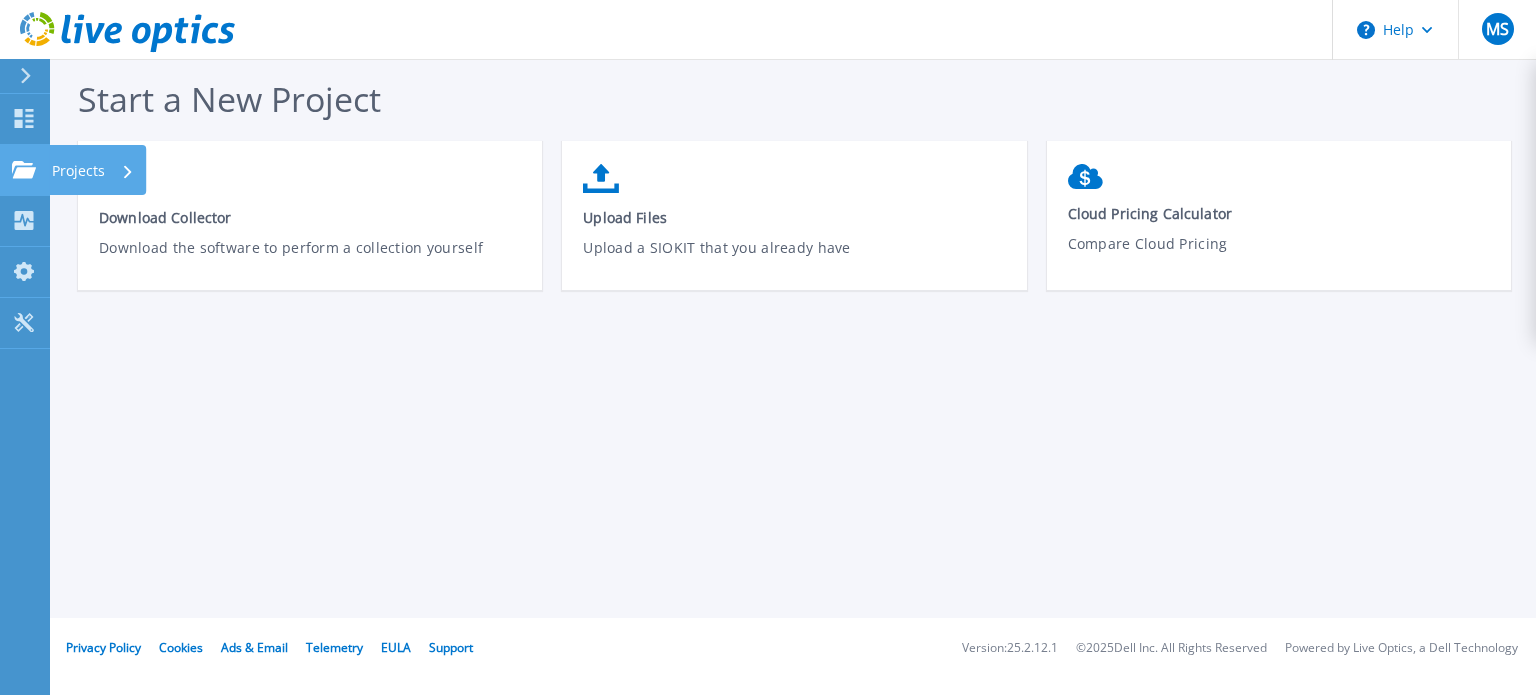 click 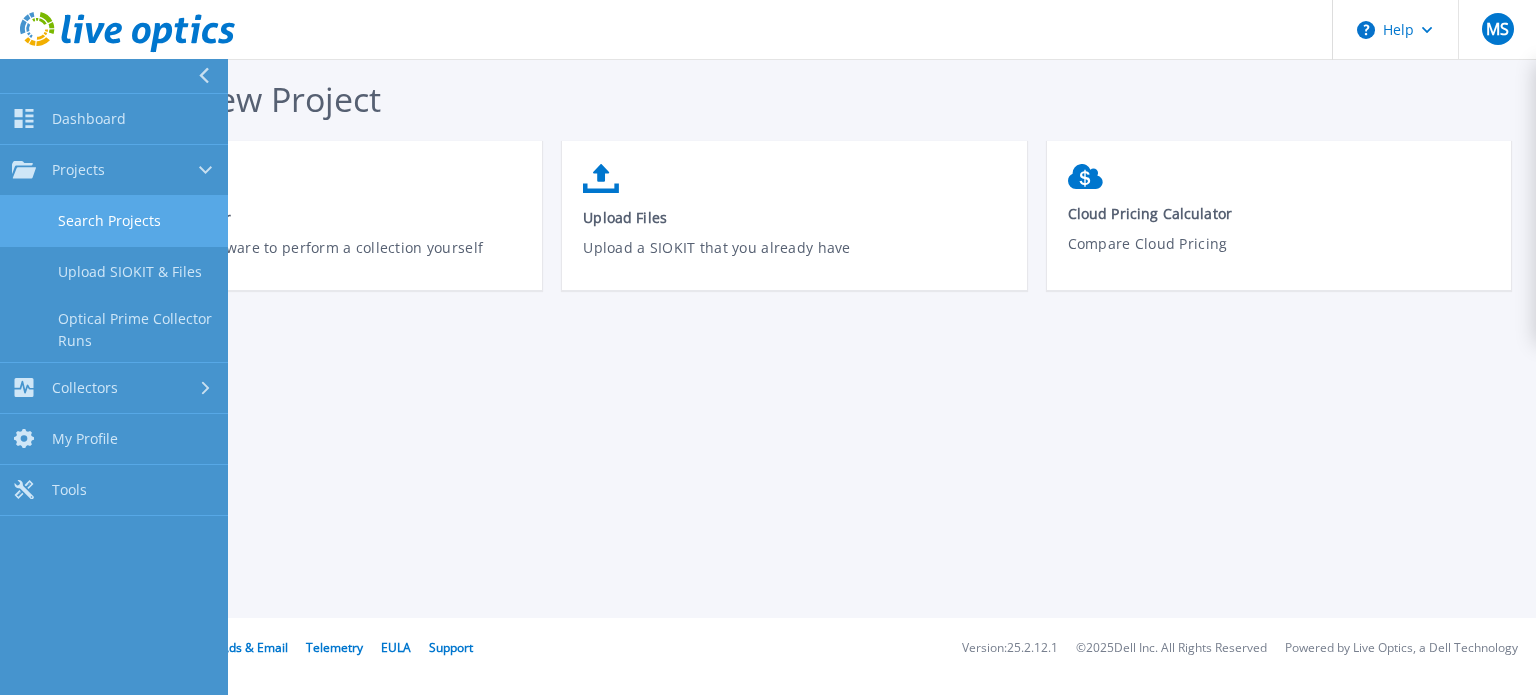 click on "Search Projects" at bounding box center (114, 221) 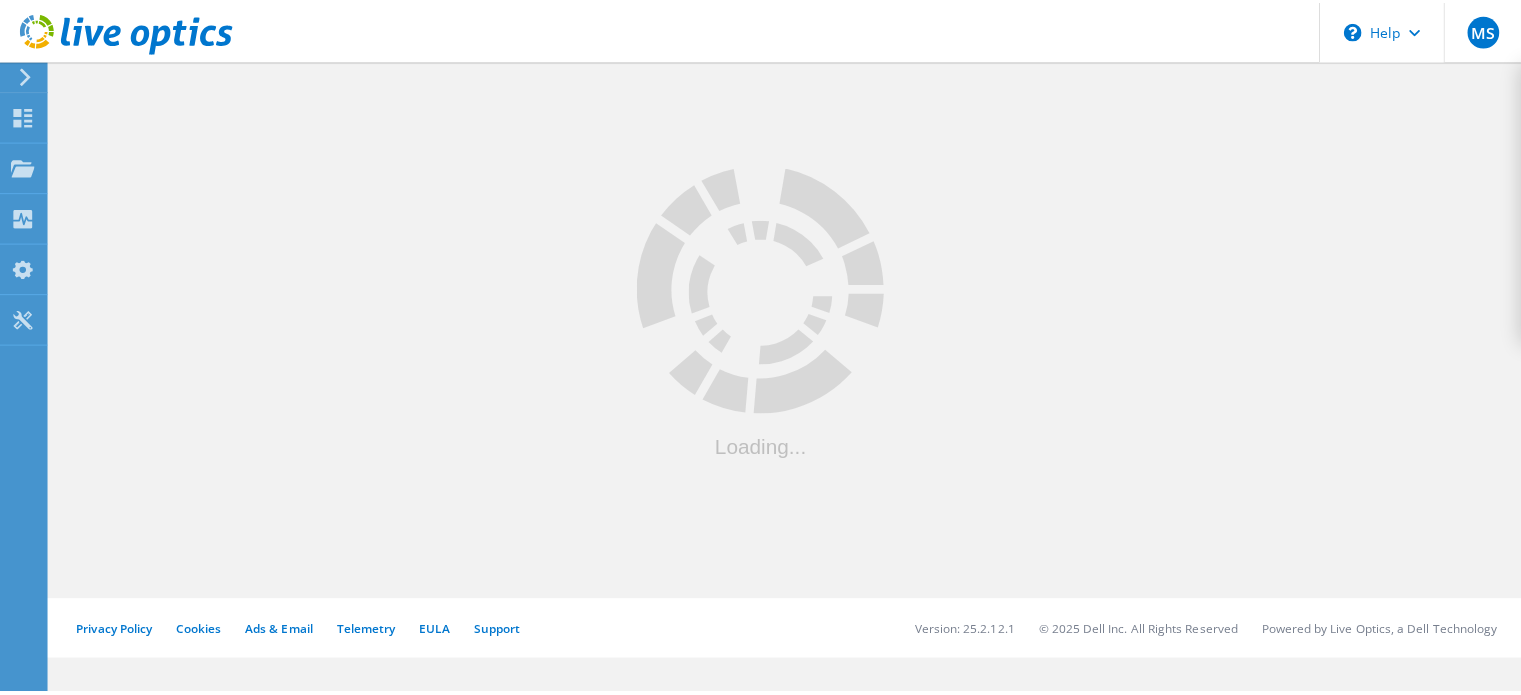scroll, scrollTop: 0, scrollLeft: 0, axis: both 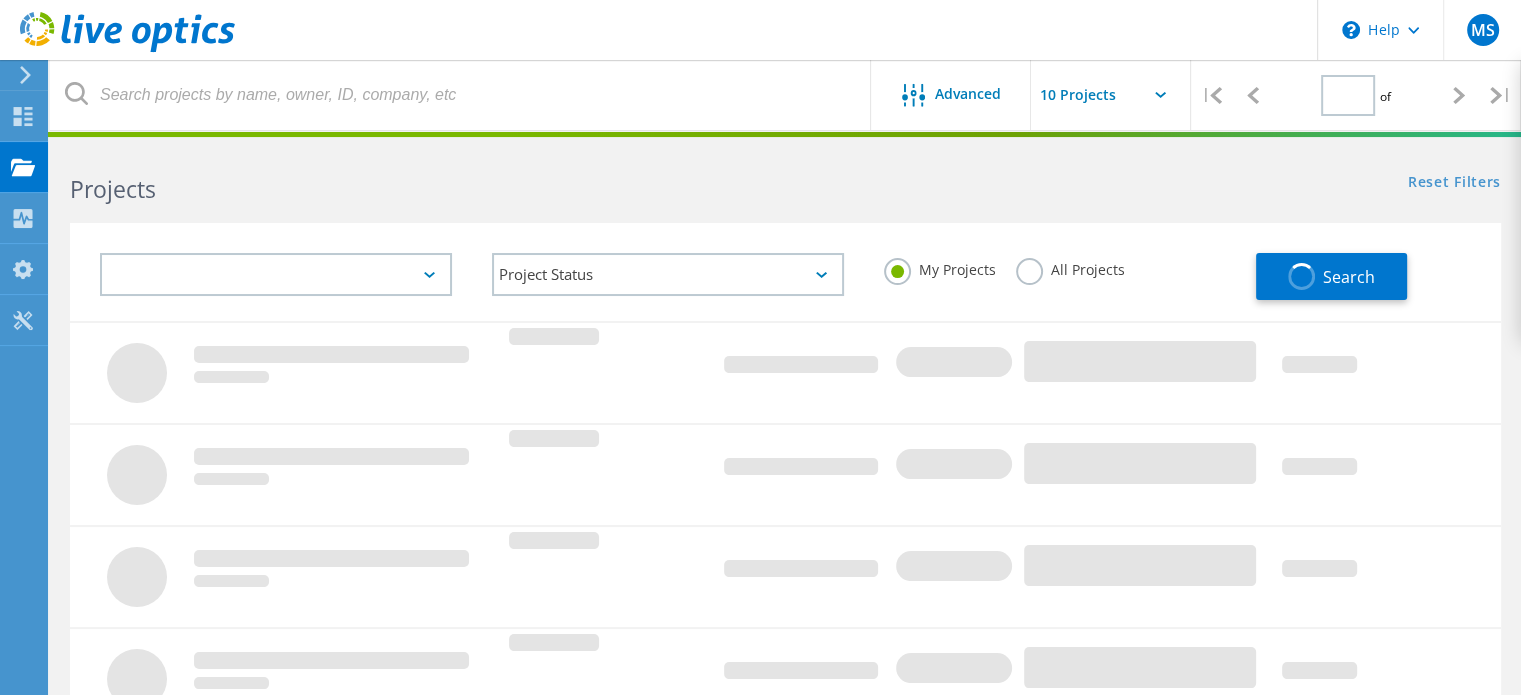 type on "1" 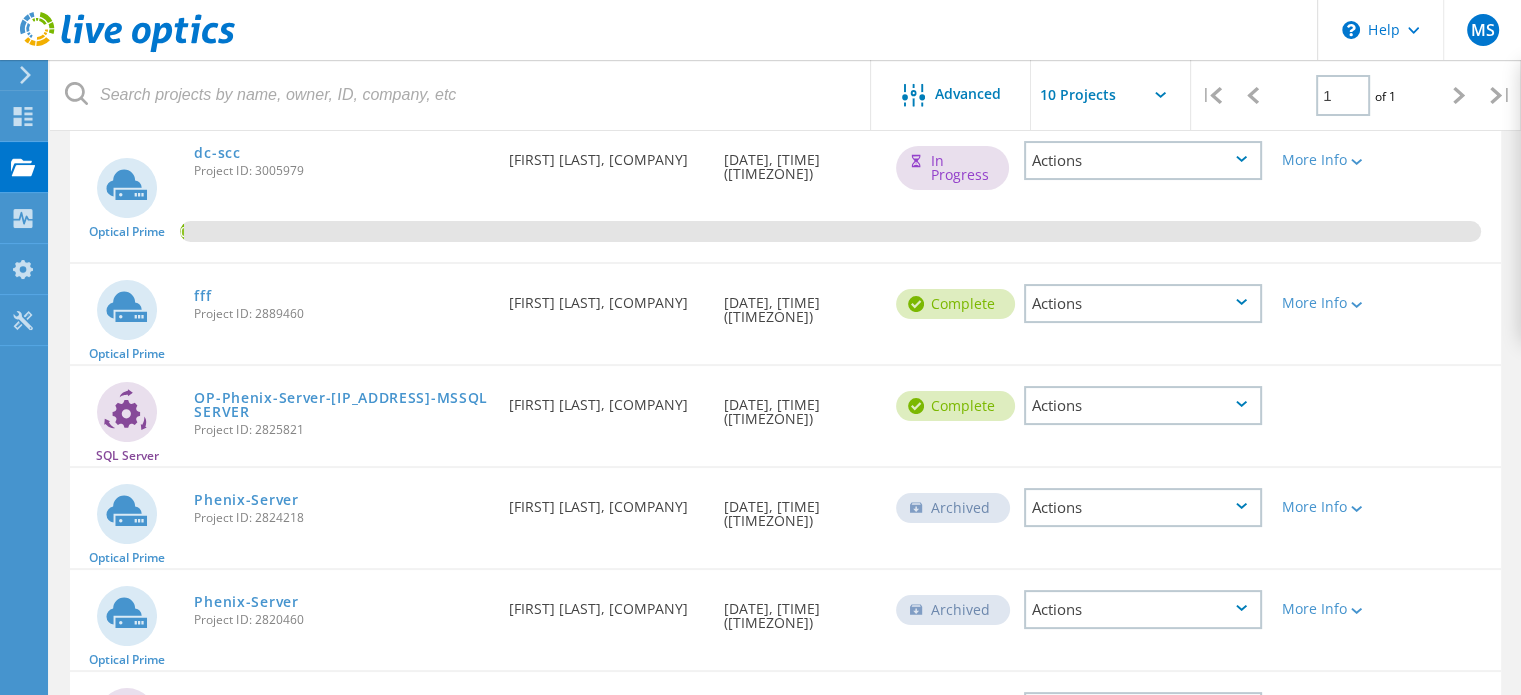 scroll, scrollTop: 250, scrollLeft: 0, axis: vertical 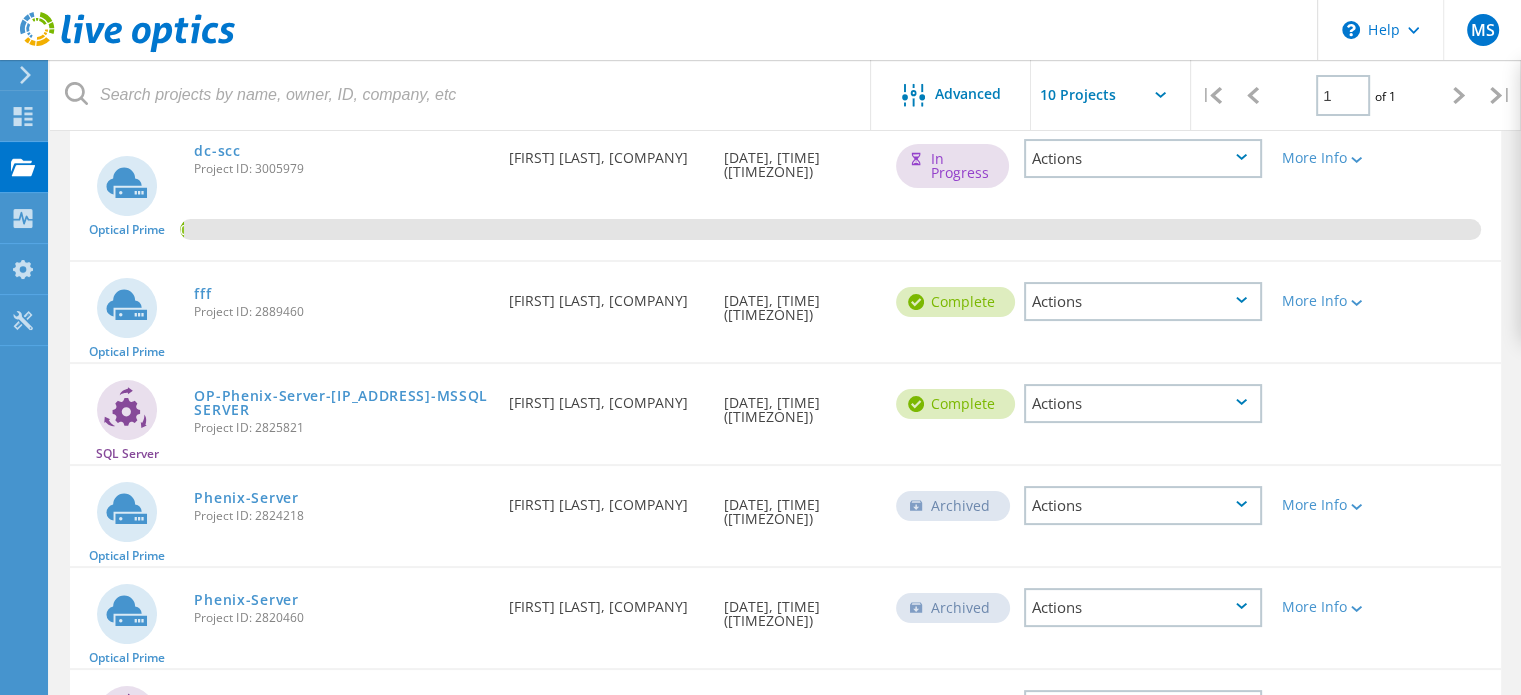 click on "Actions" 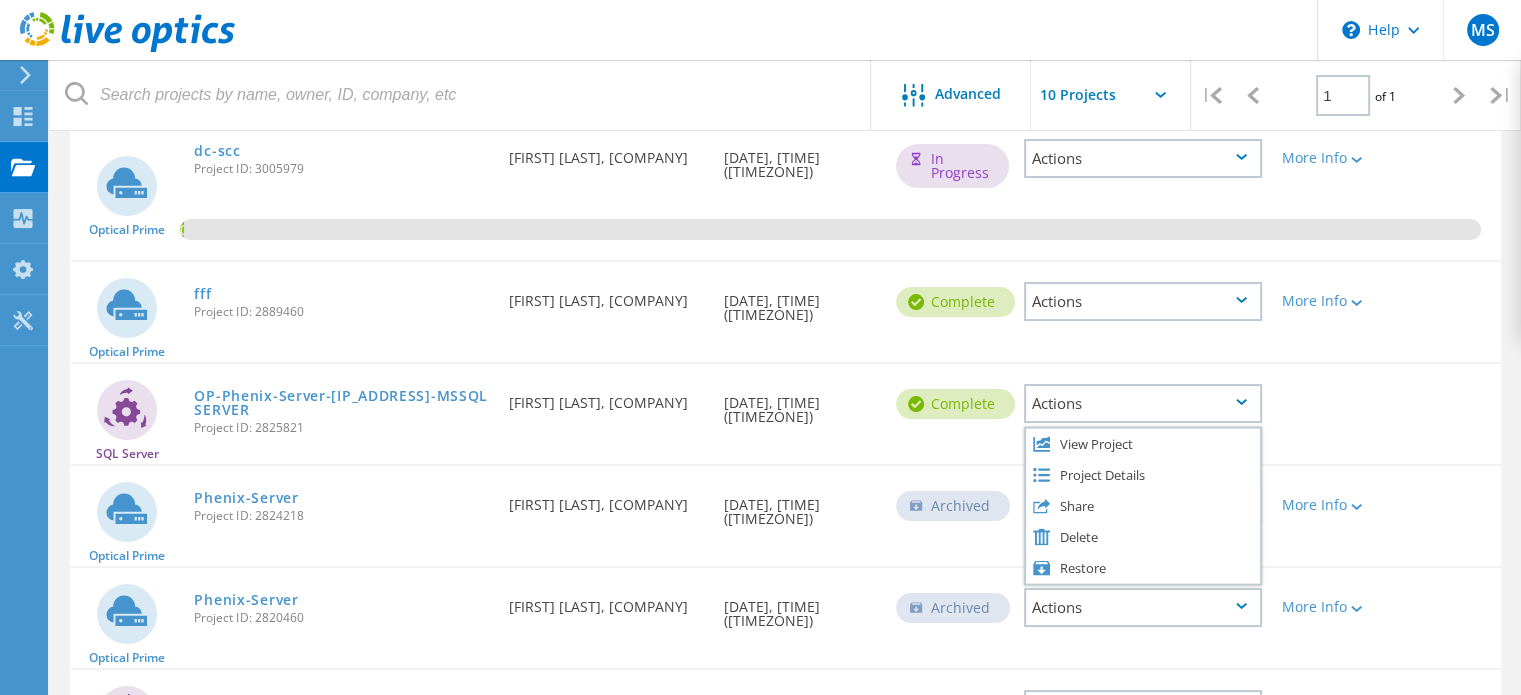 click on "Actions" 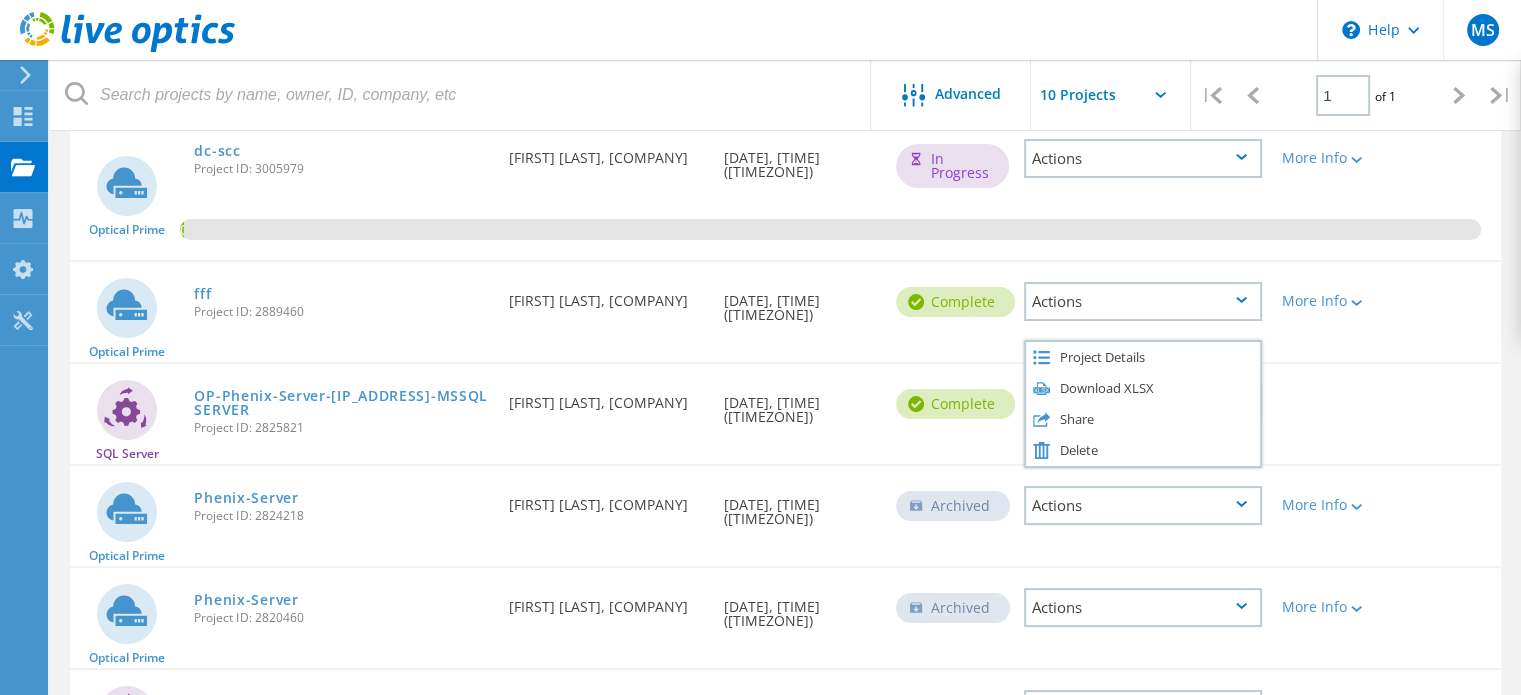 click on "Actions" 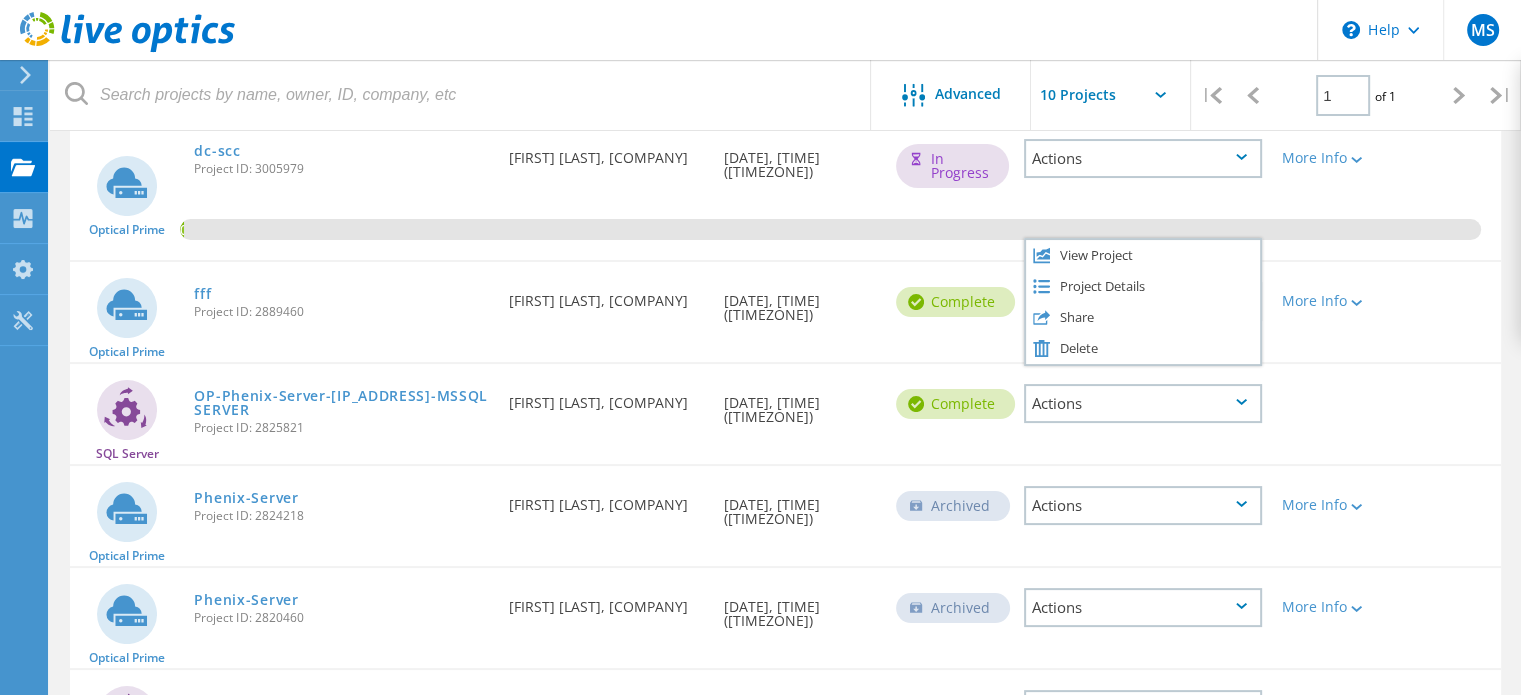 click on "More Info" 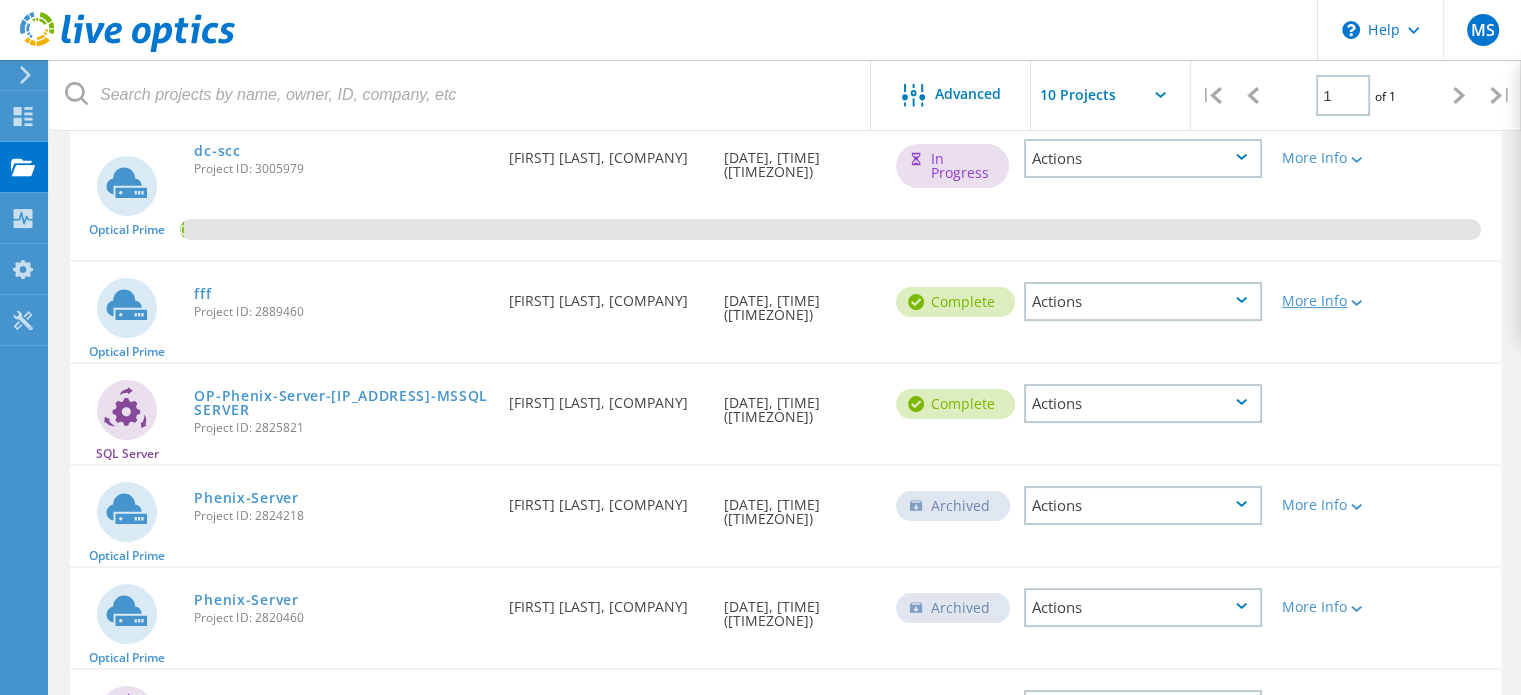 click on "More Info" 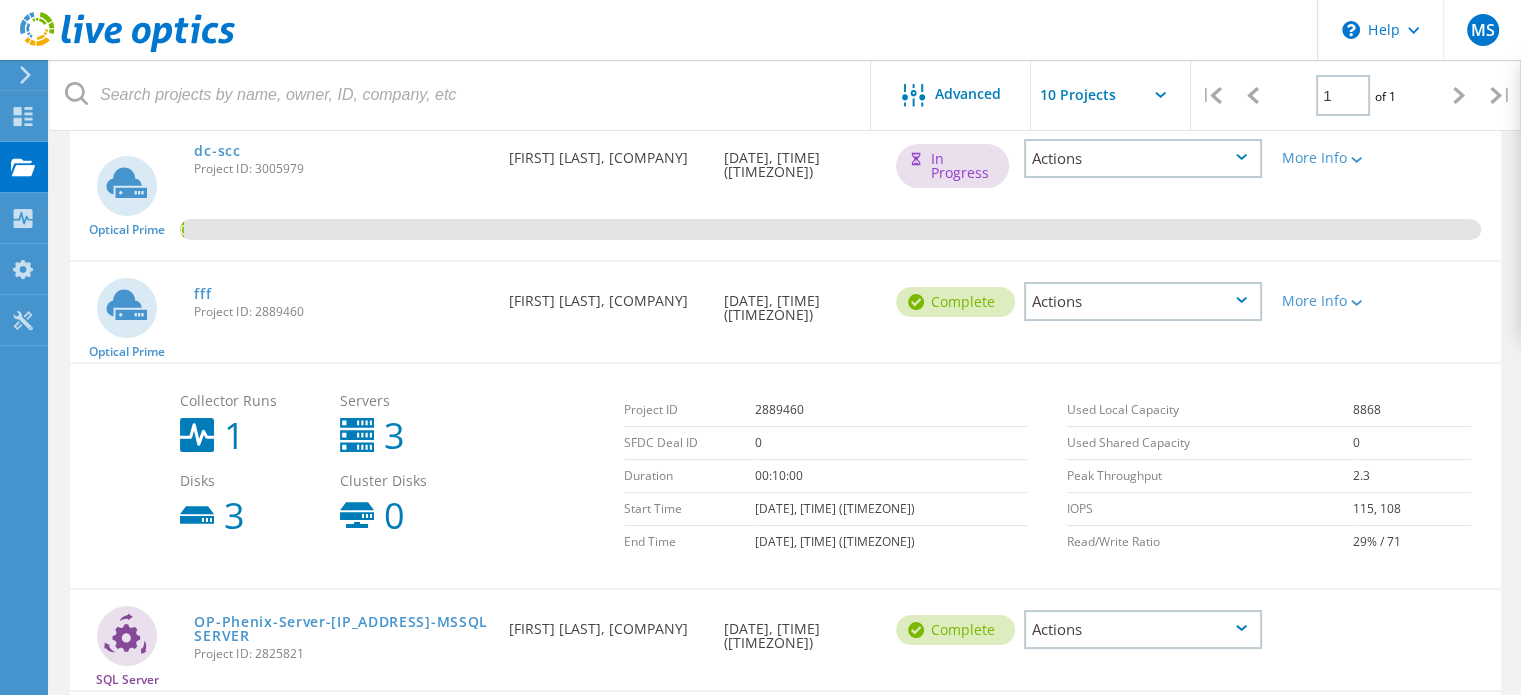 click on "Actions" 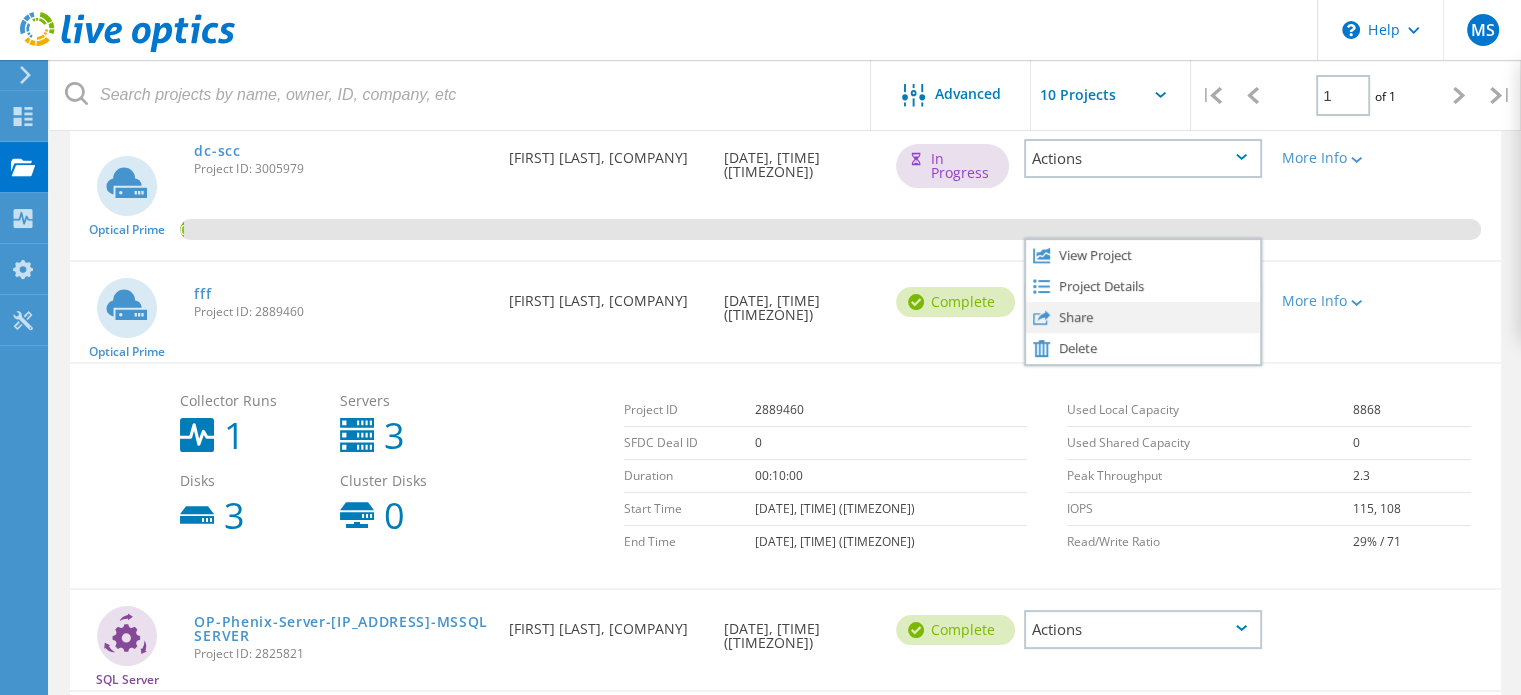 click on "Share" 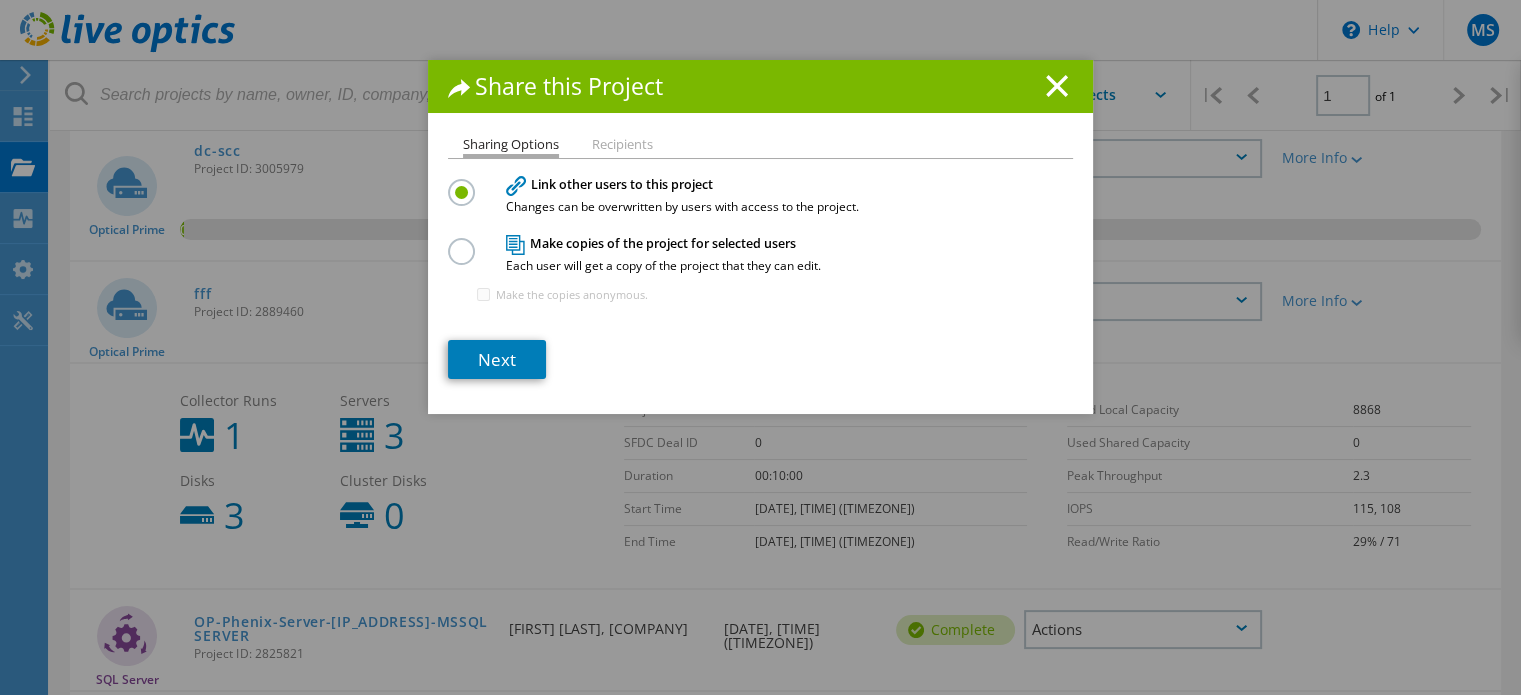 click at bounding box center (465, 240) 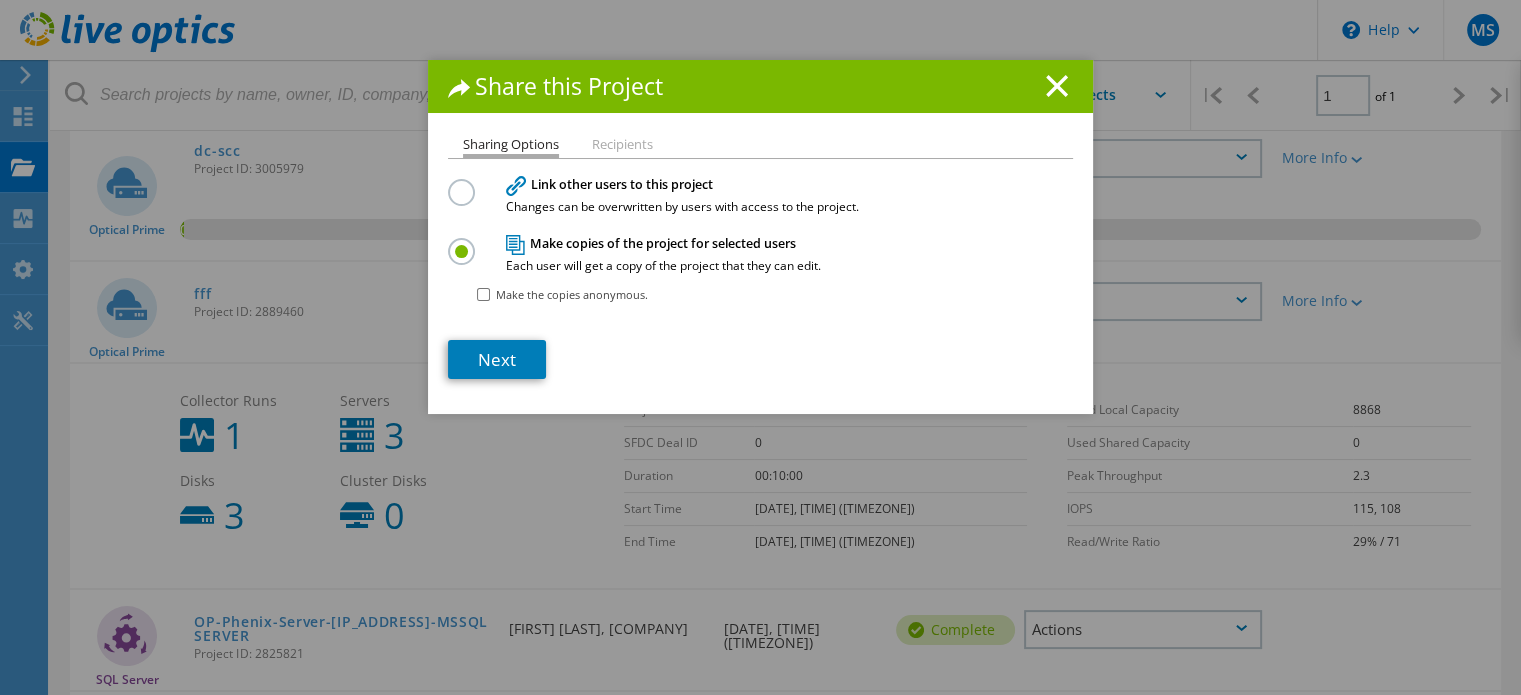 click on "Make the copies anonymous." at bounding box center (572, 294) 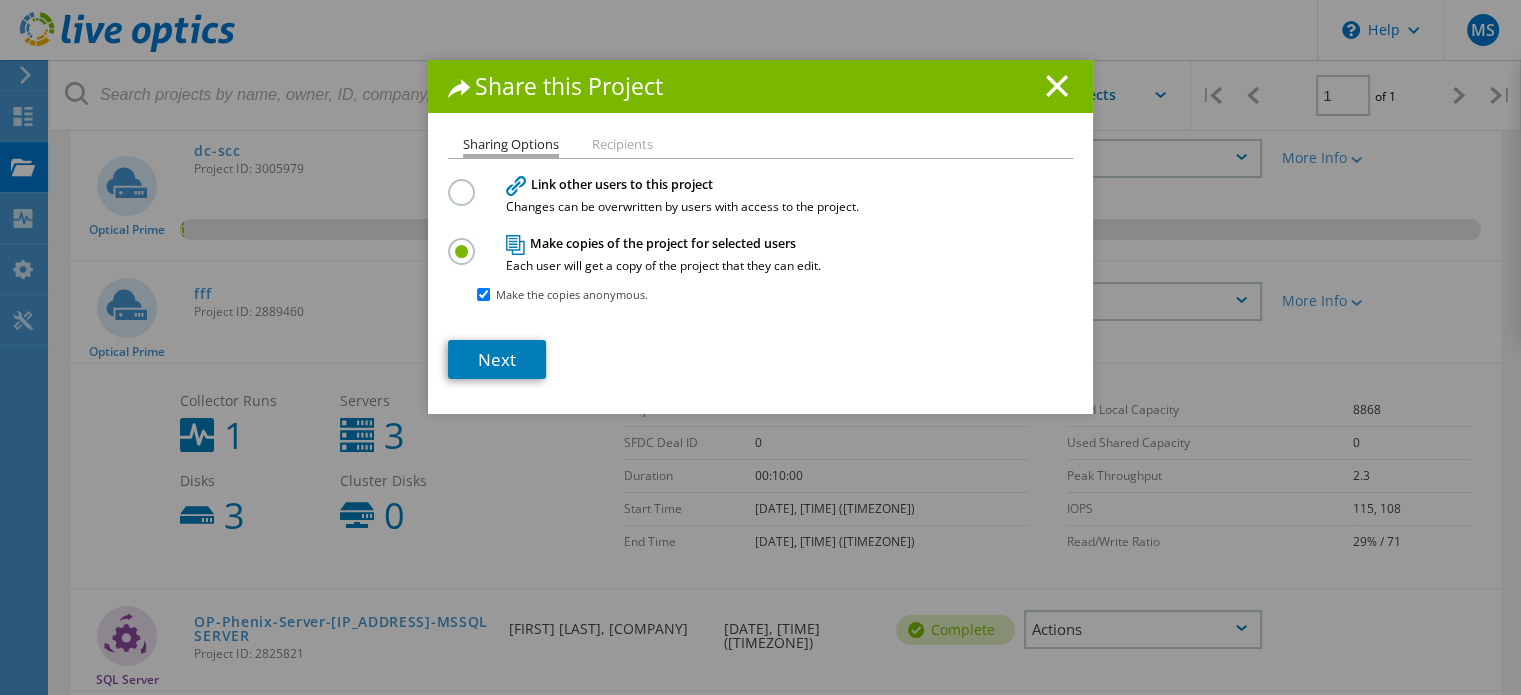 click on "Make the copies anonymous." at bounding box center [572, 294] 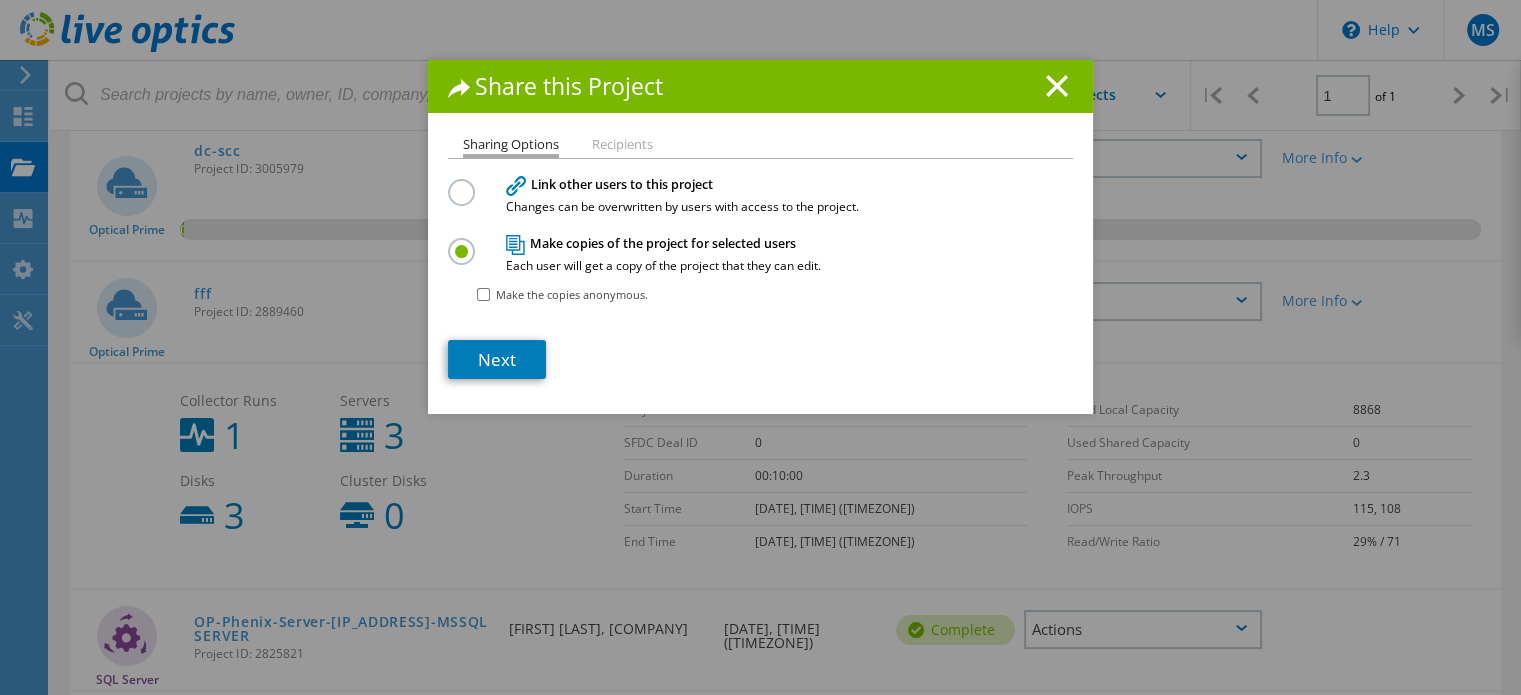 click on "Changes can be overwritten by users with access to the project." at bounding box center [756, 207] 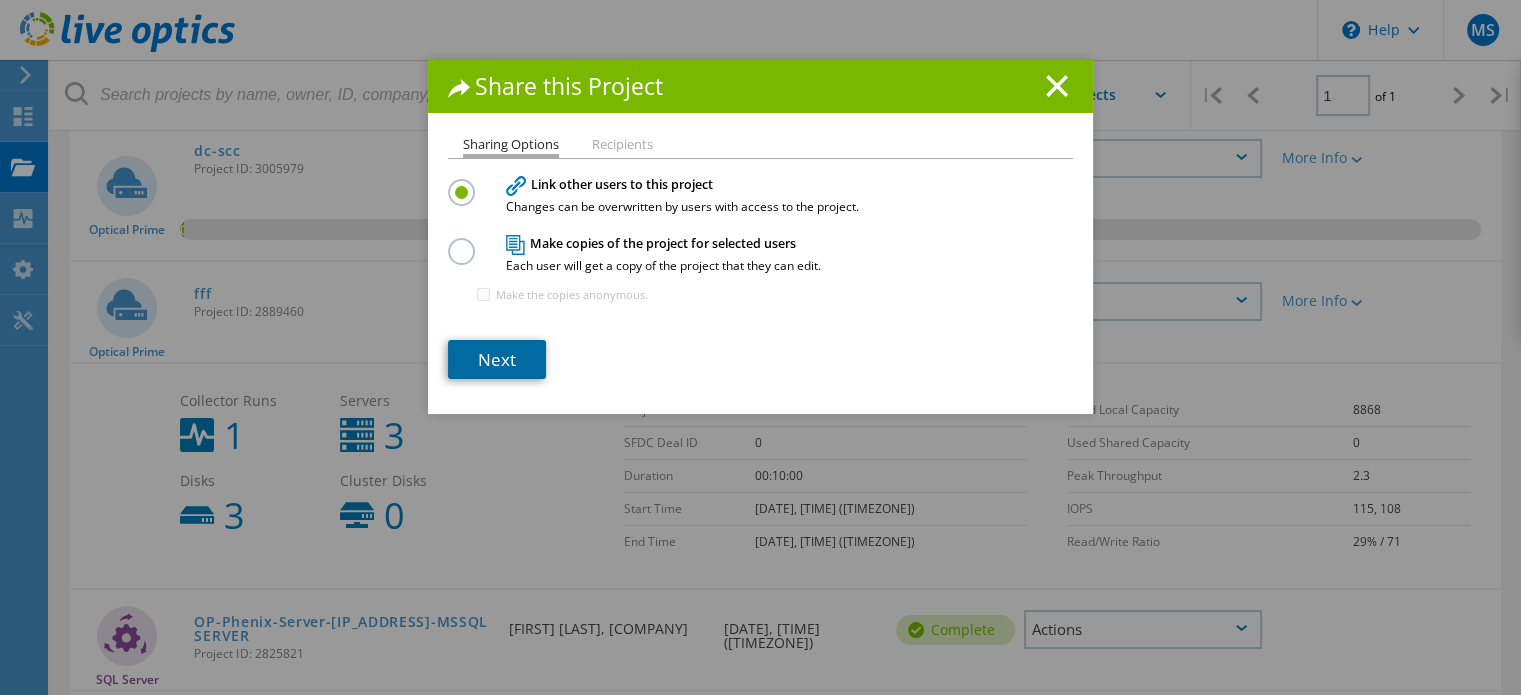 click on "Next" at bounding box center [497, 359] 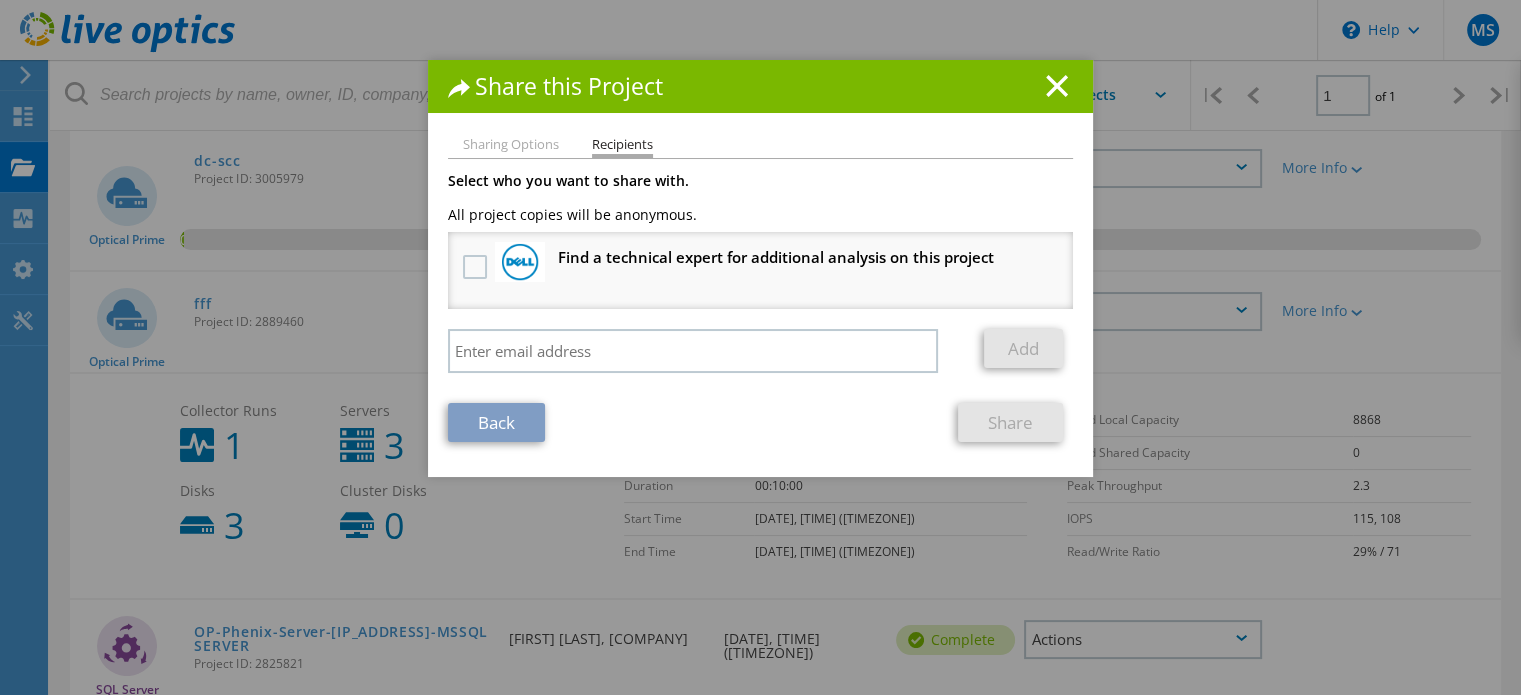 scroll, scrollTop: 230, scrollLeft: 0, axis: vertical 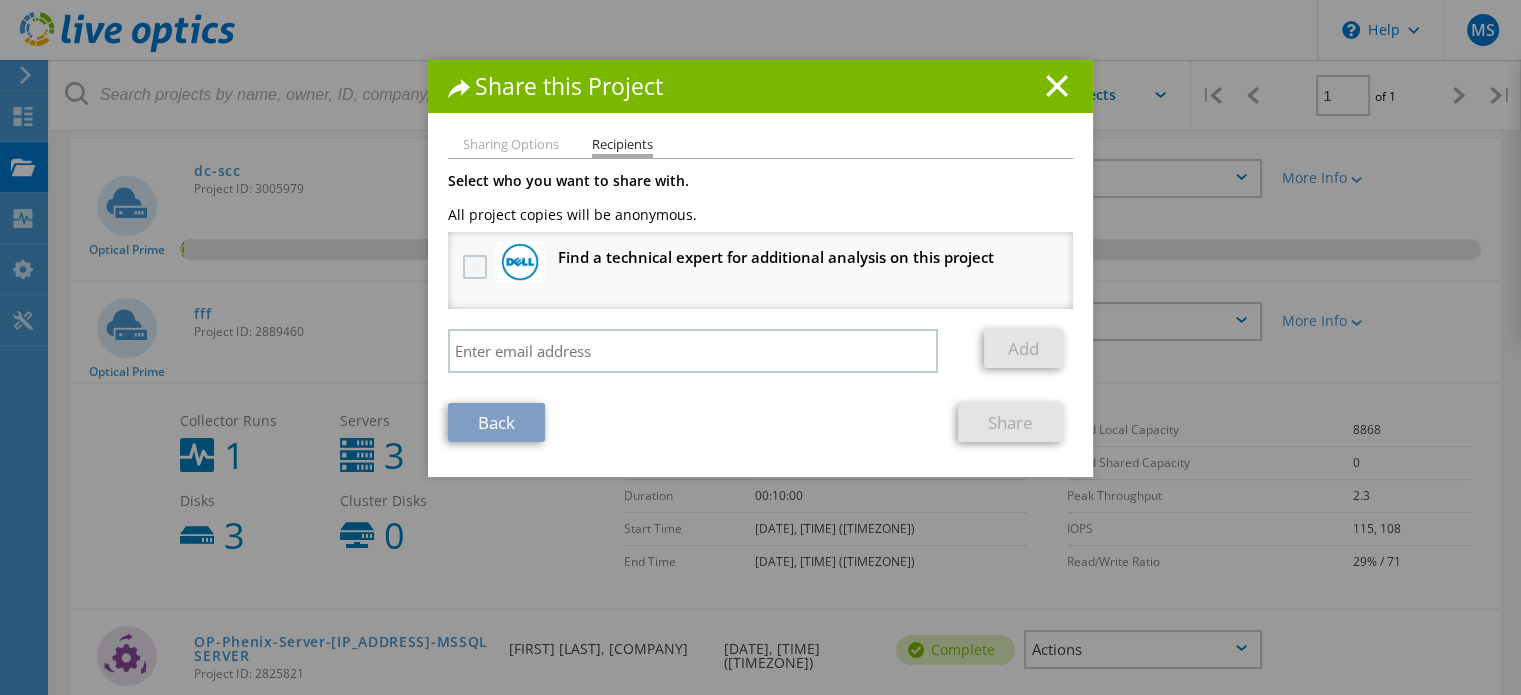 click at bounding box center [477, 267] 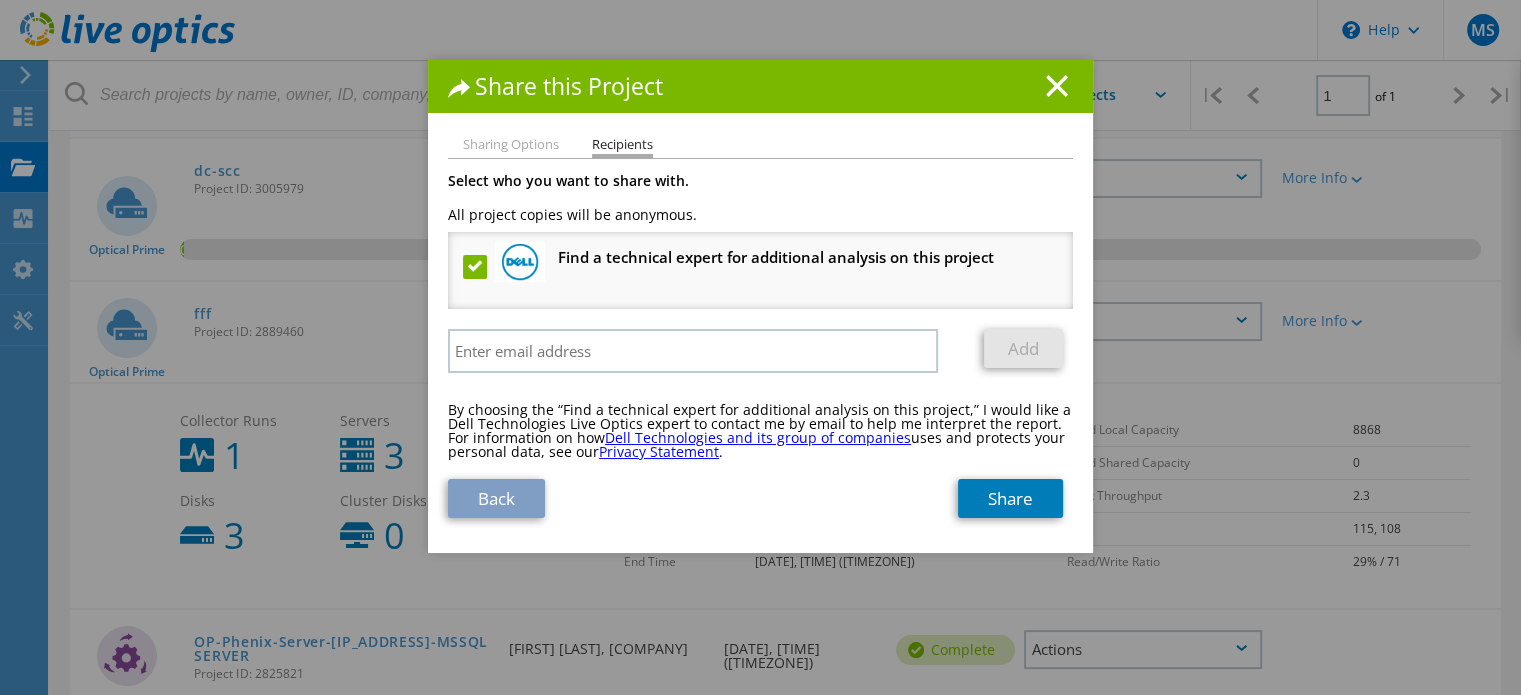 click at bounding box center (477, 267) 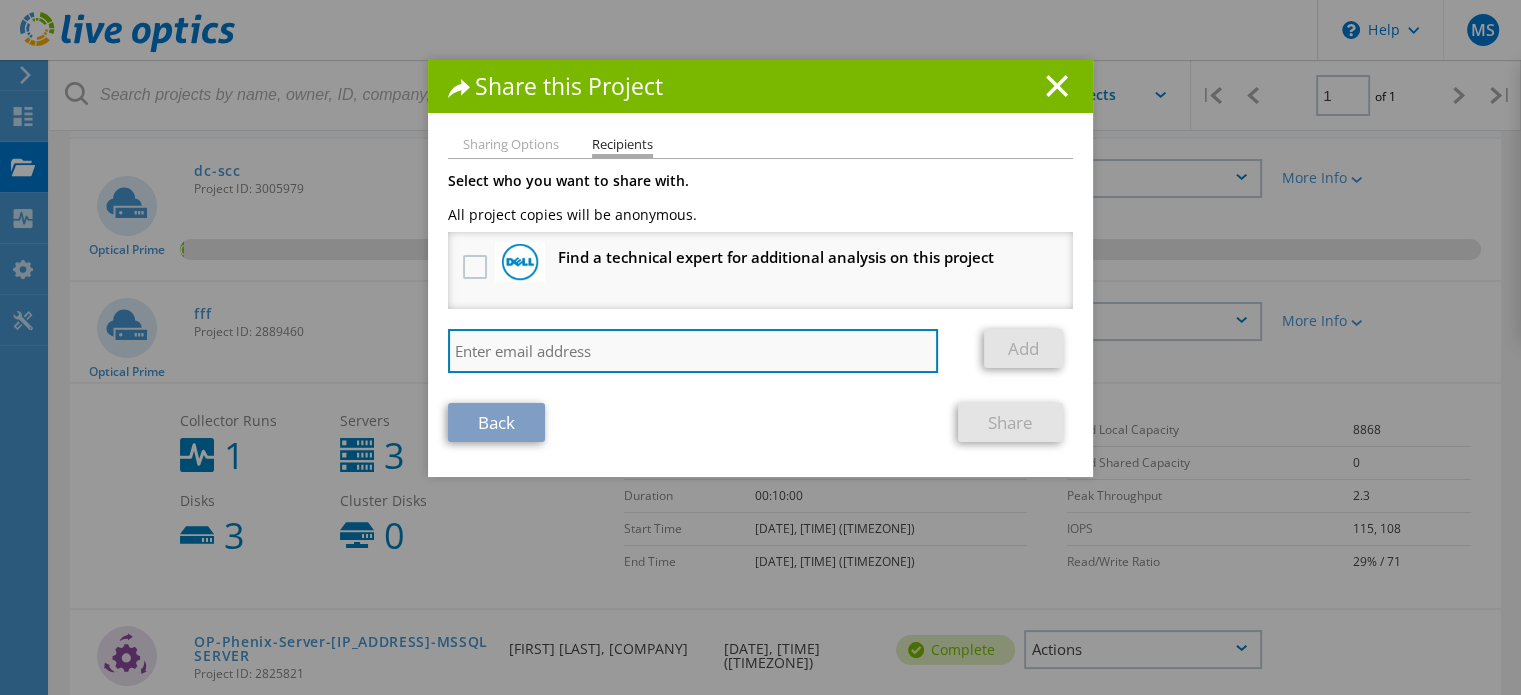 click at bounding box center [693, 351] 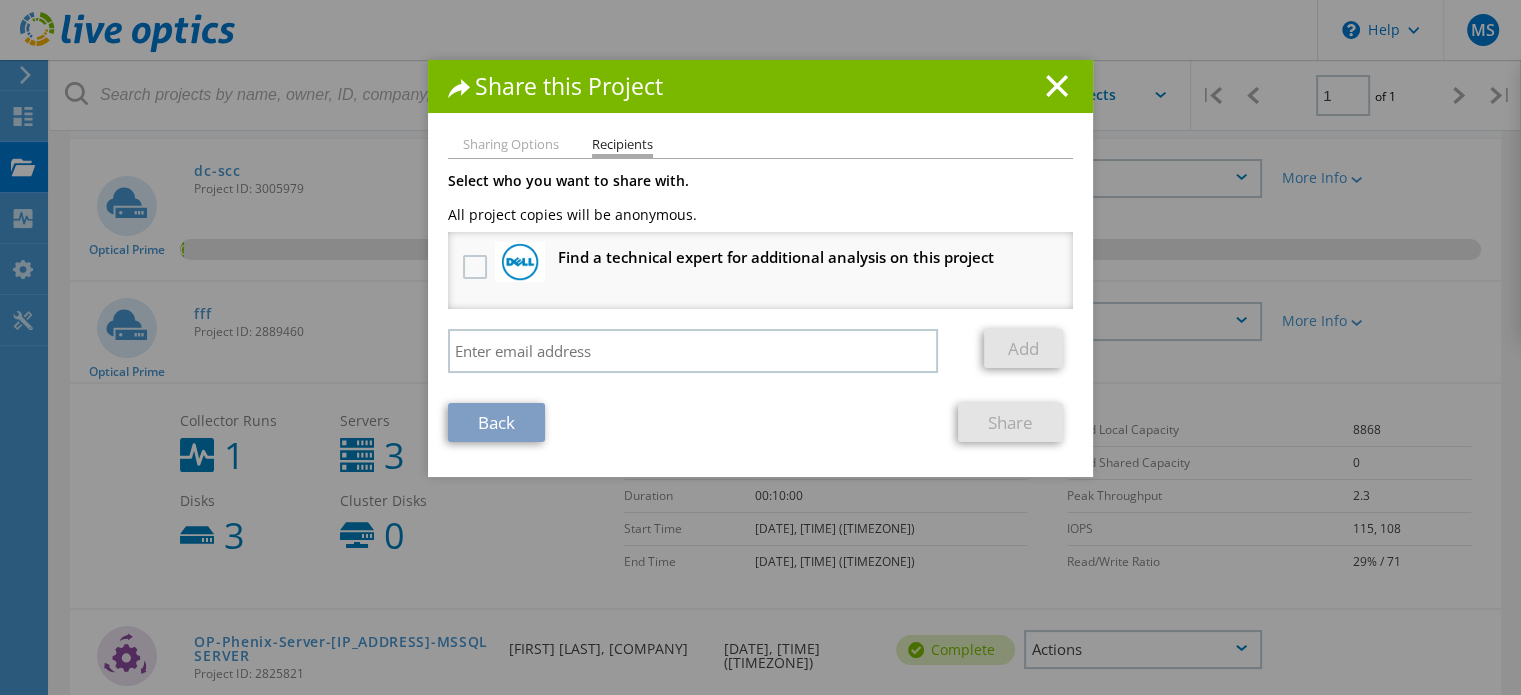 click on "Select who you want to share with.
All project copies will be anonymous.
Find a technical expert for additional analysis on this project
Add" at bounding box center (760, 278) 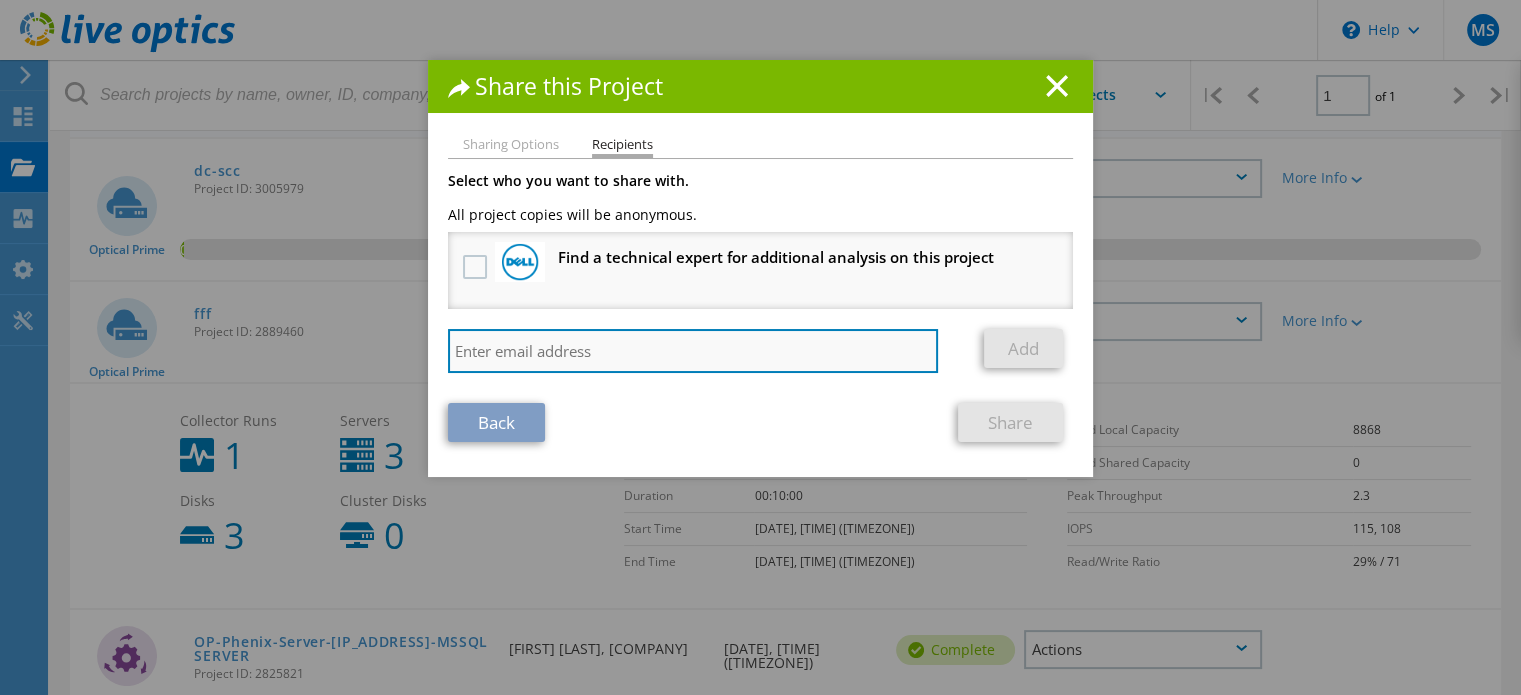 click at bounding box center (693, 351) 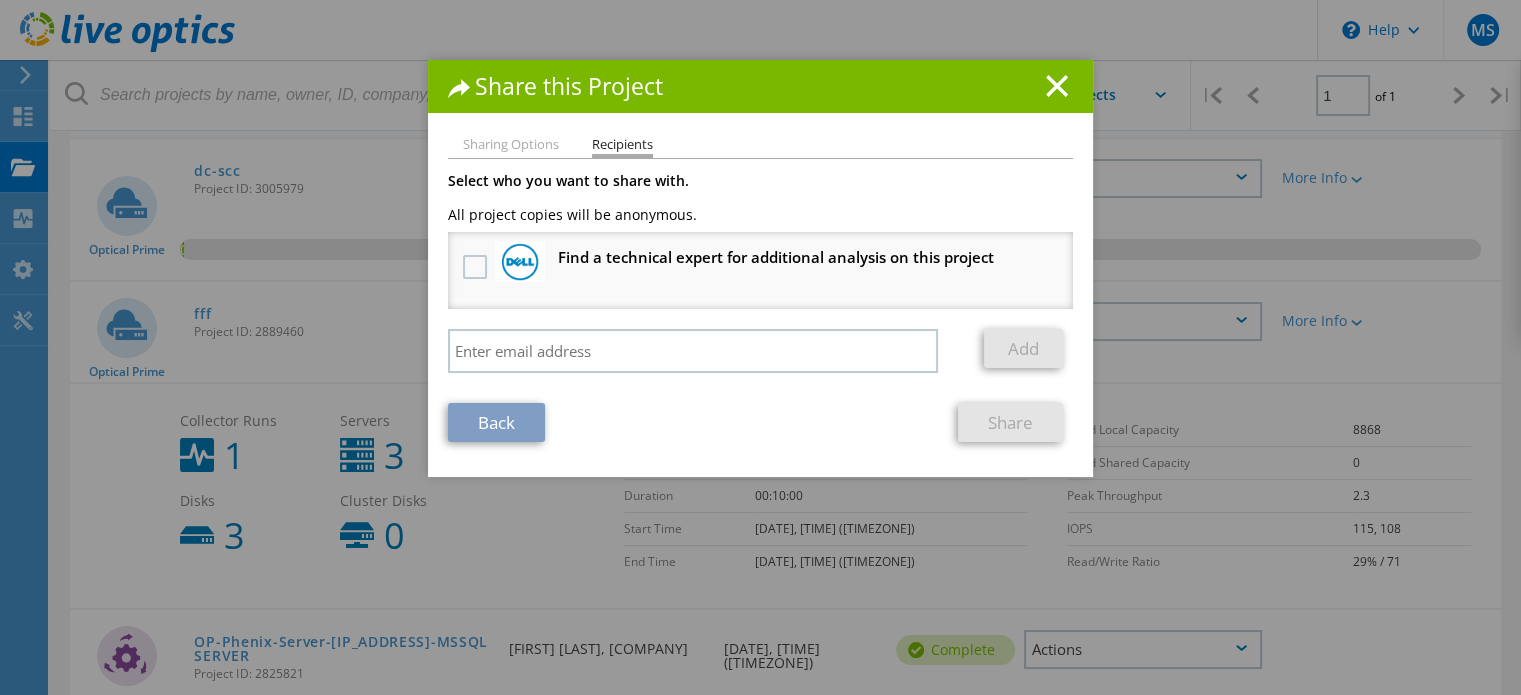 click on "Select who you want to share with.
All project copies will be anonymous.
Find a technical expert for additional analysis on this project
Add" at bounding box center (760, 278) 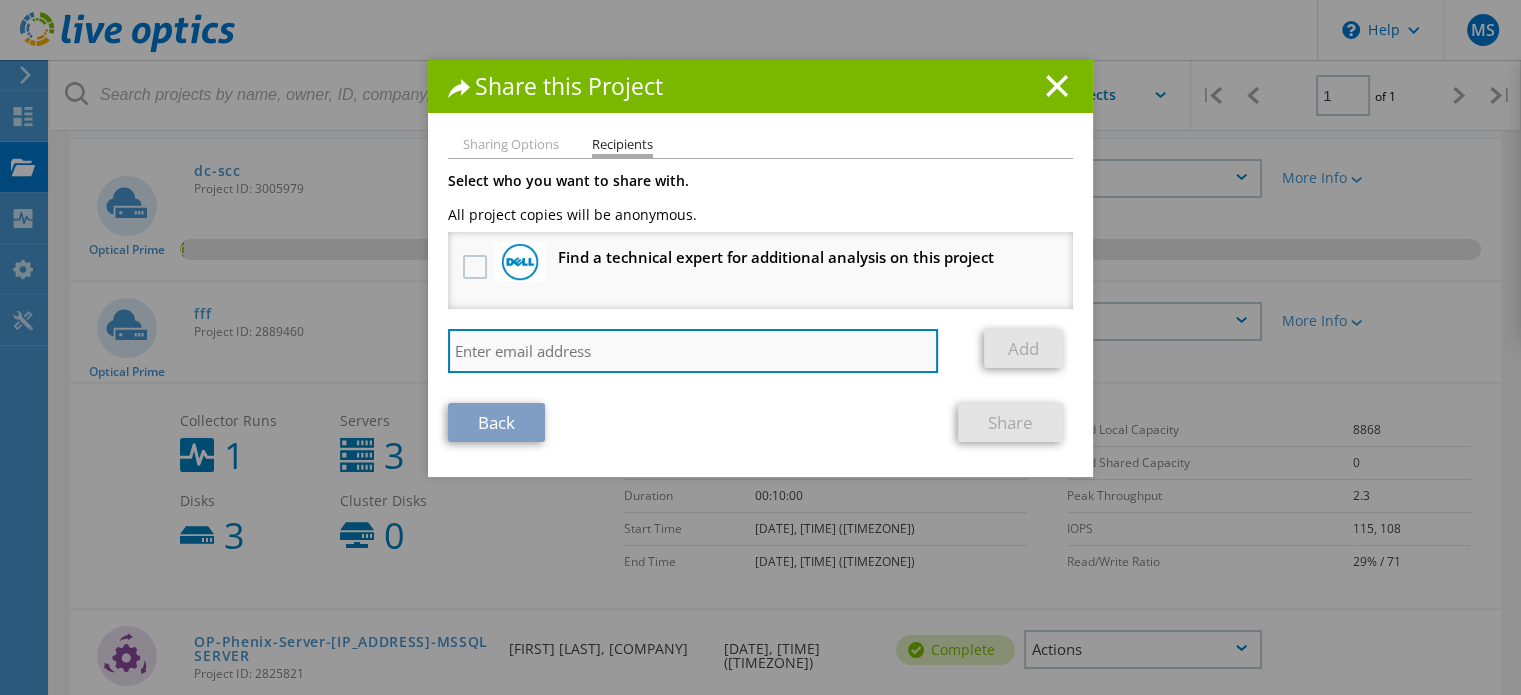 click at bounding box center [693, 351] 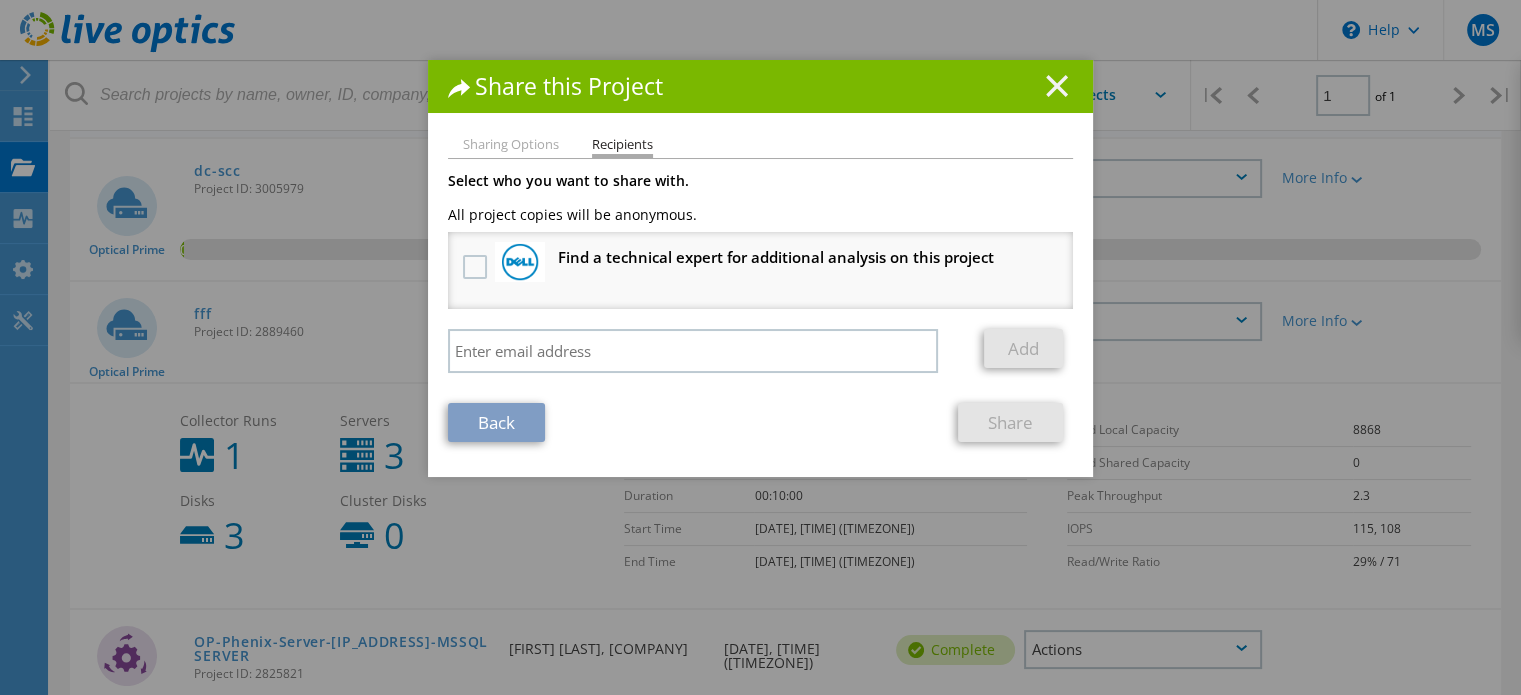 click 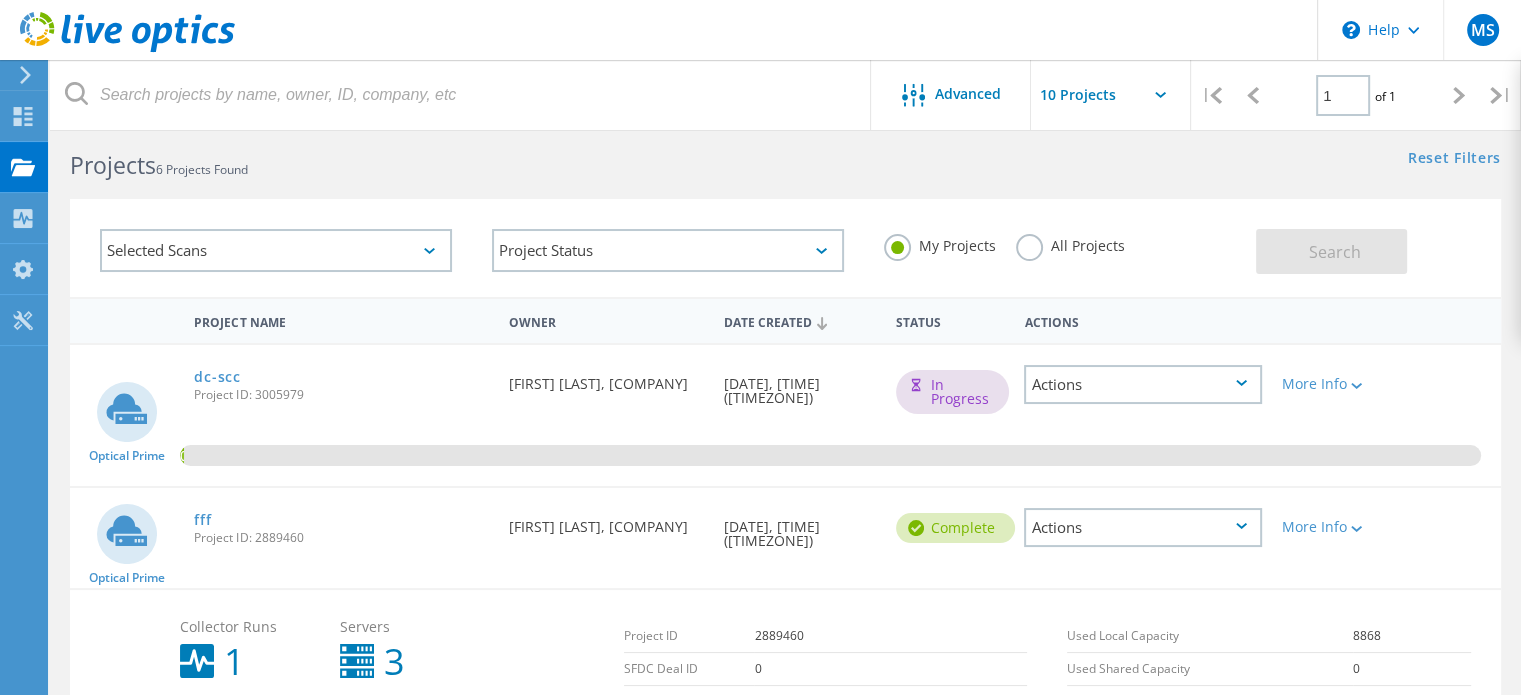 scroll, scrollTop: 32, scrollLeft: 0, axis: vertical 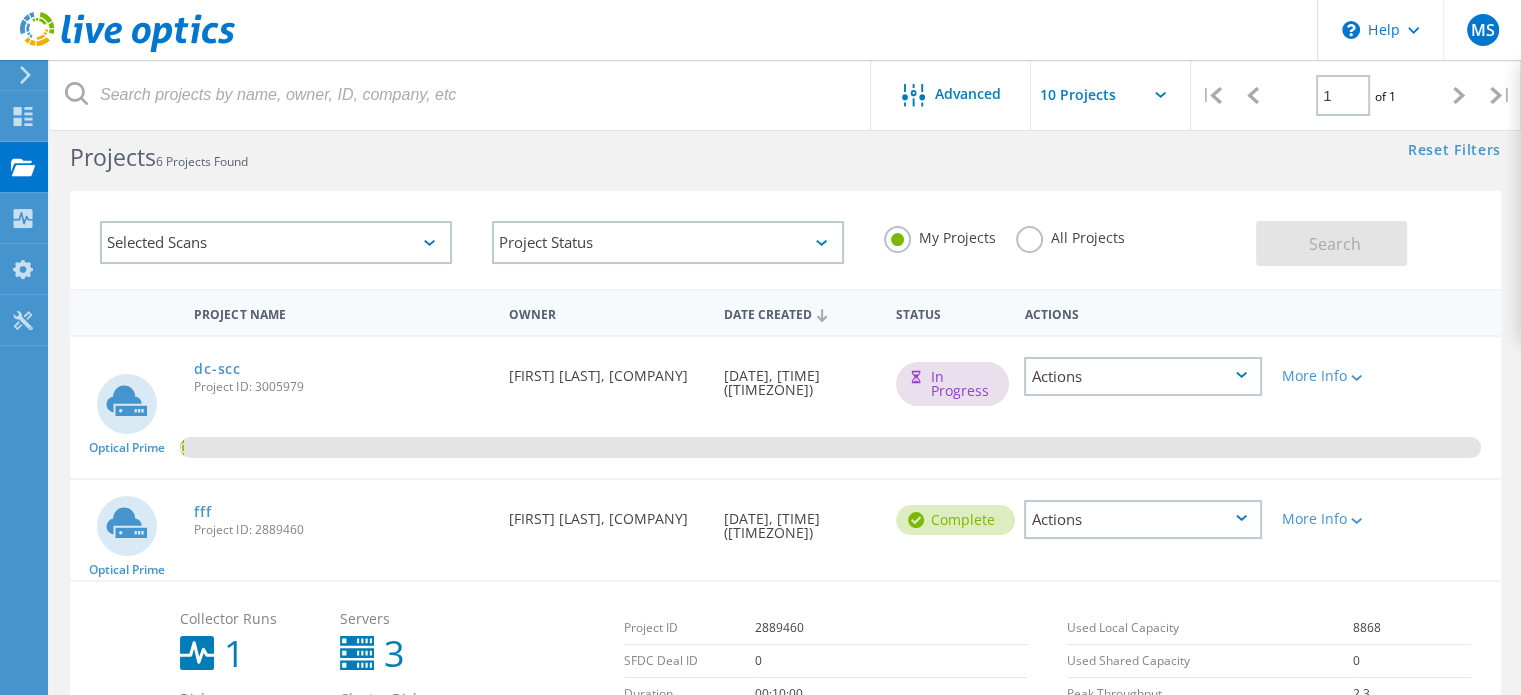 click on "Actions" 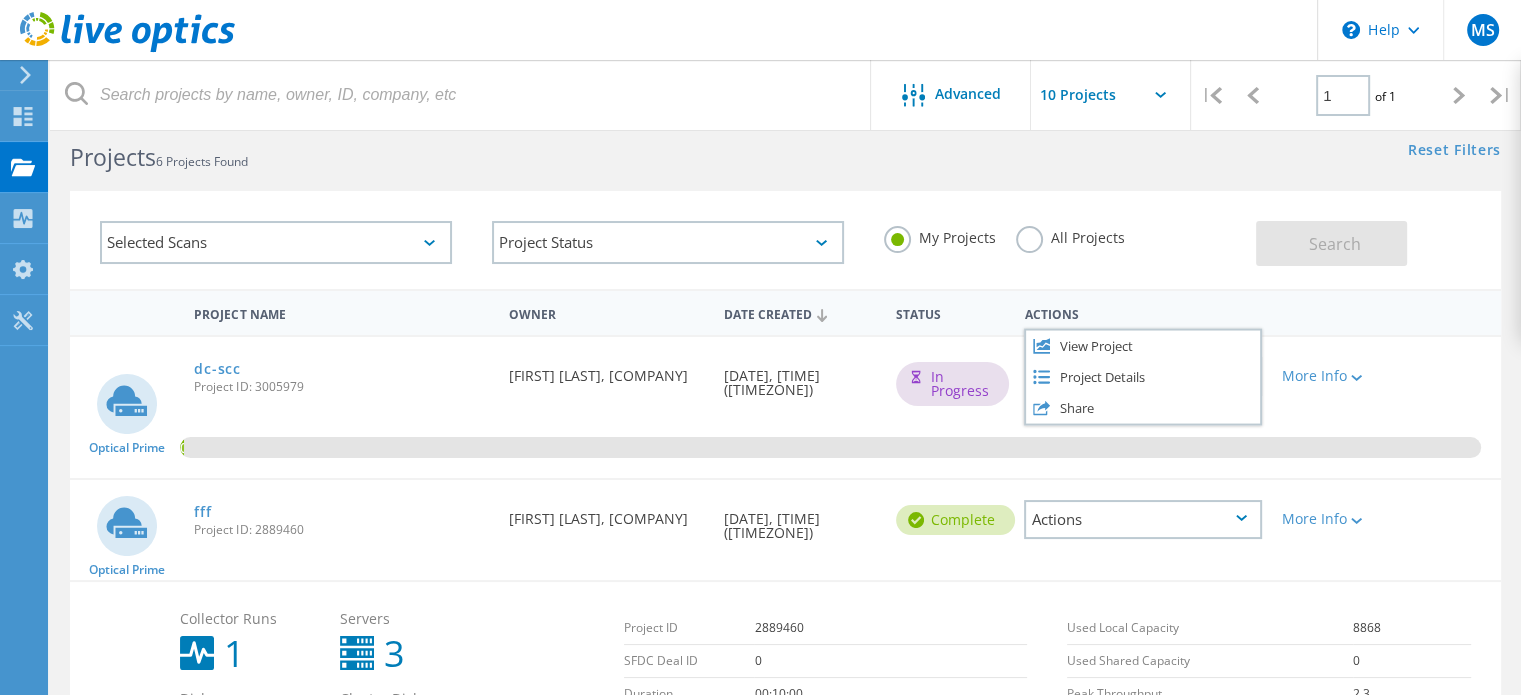 click on "Selected Scans   Project Status  In Progress Complete Published Anonymous Archived Error My Projects All Projects Search" 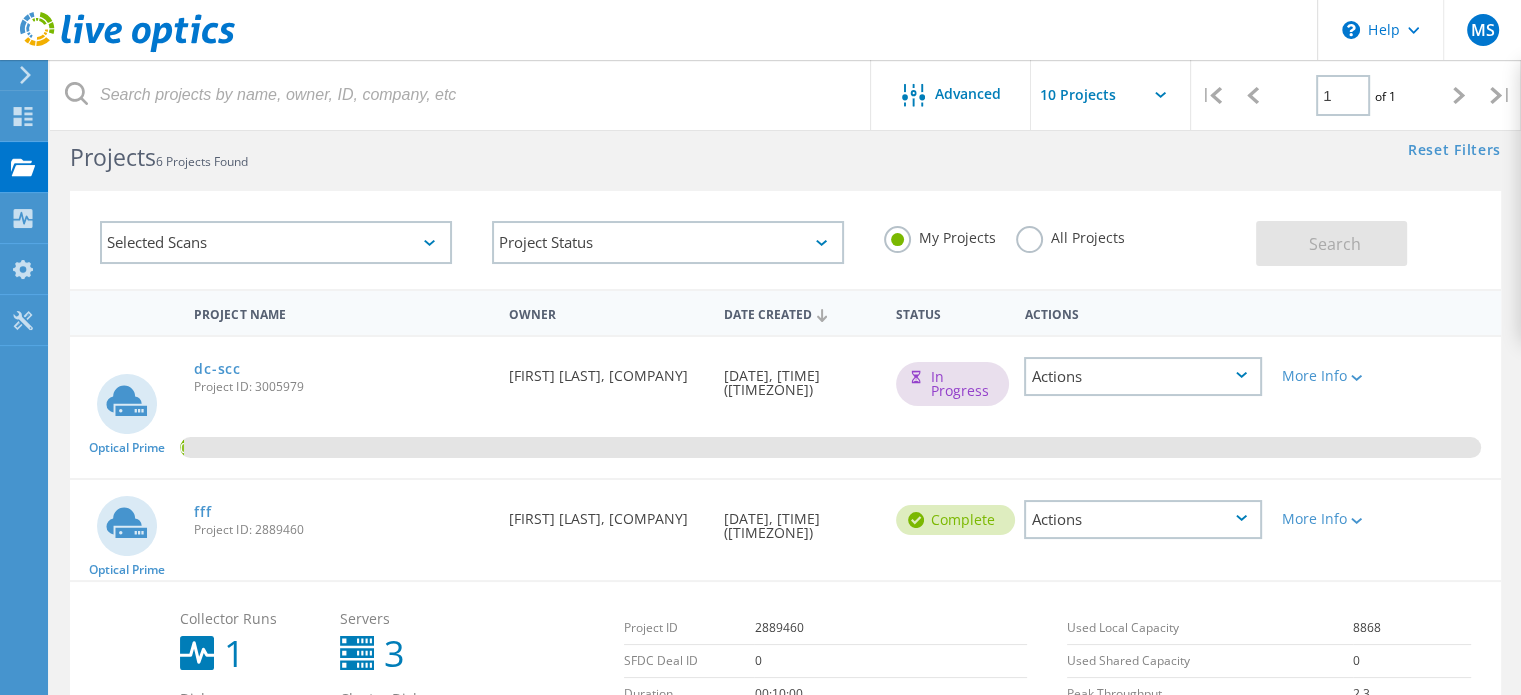 click on "Actions" 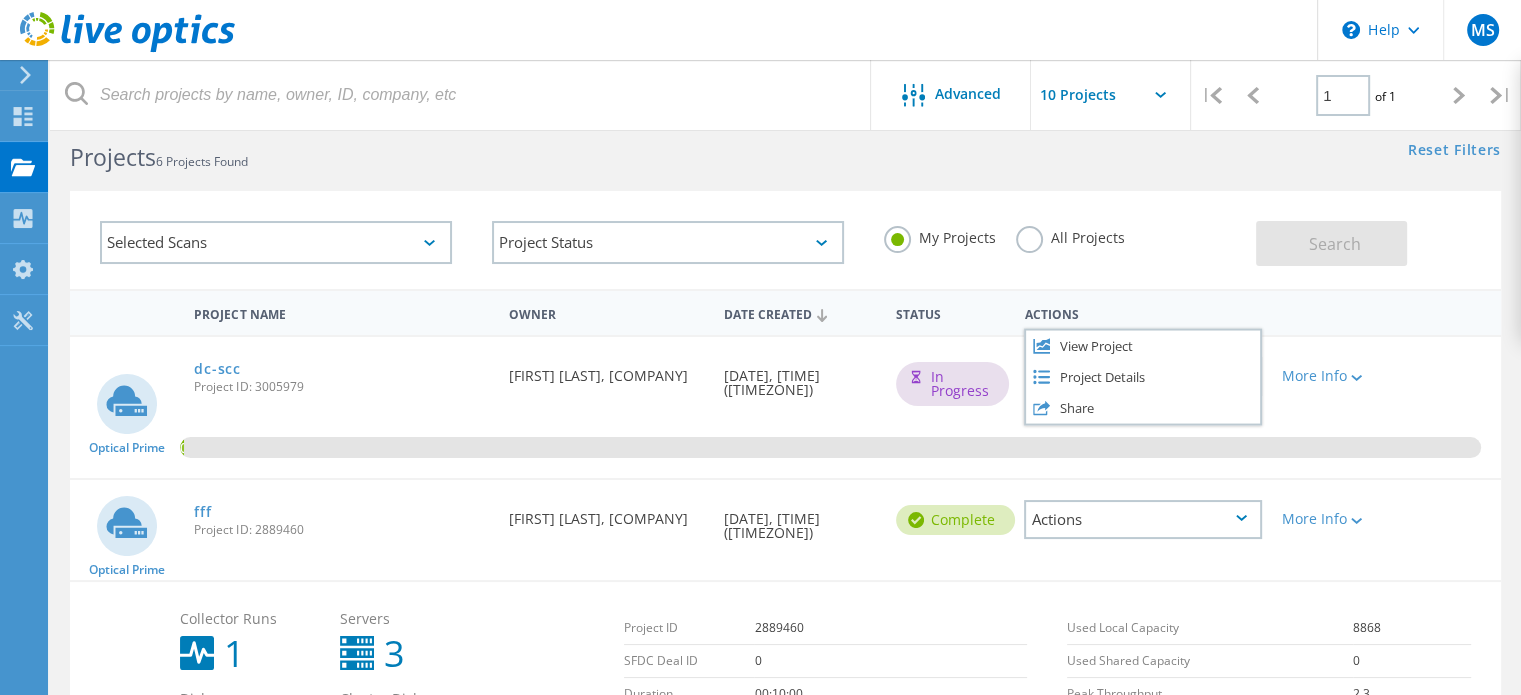 click on "Selected Scans   Project Status  In Progress Complete Published Anonymous Archived Error My Projects All Projects Search" 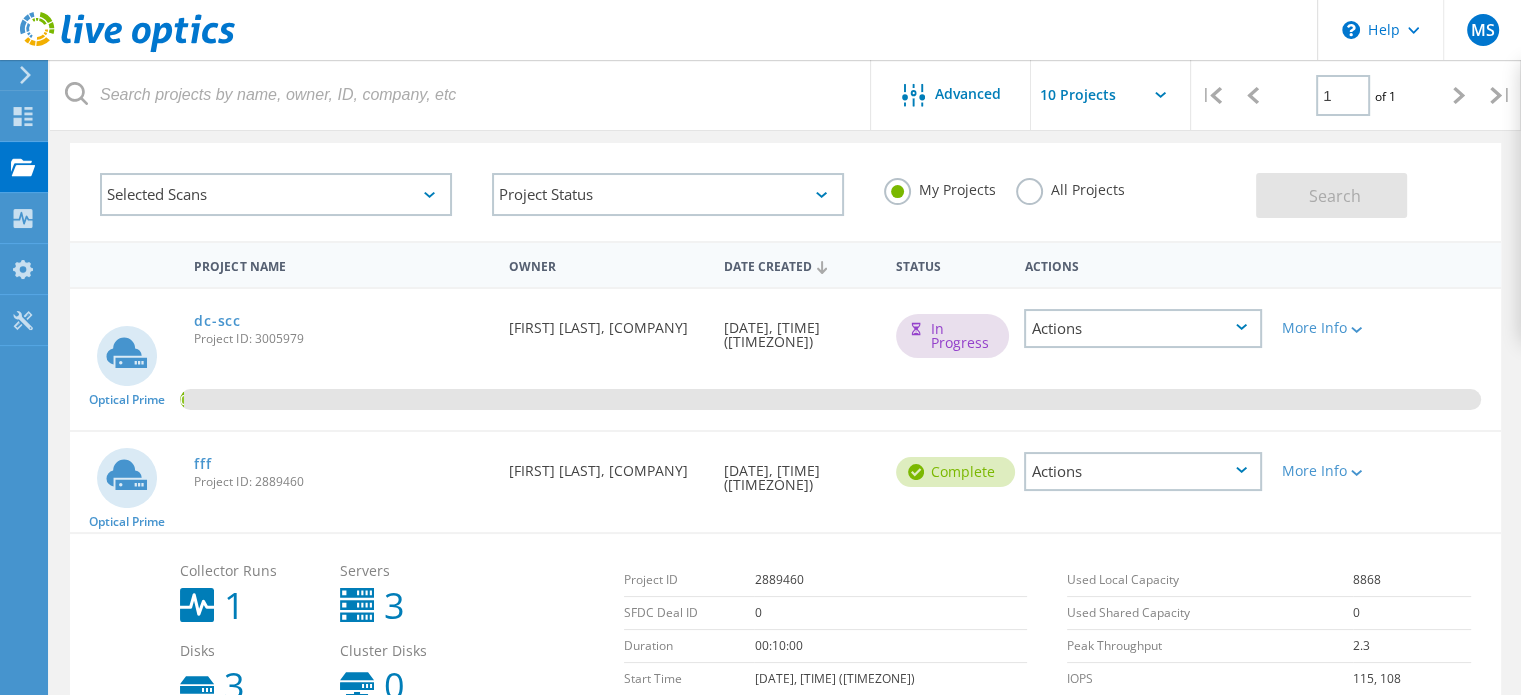 scroll, scrollTop: 92, scrollLeft: 0, axis: vertical 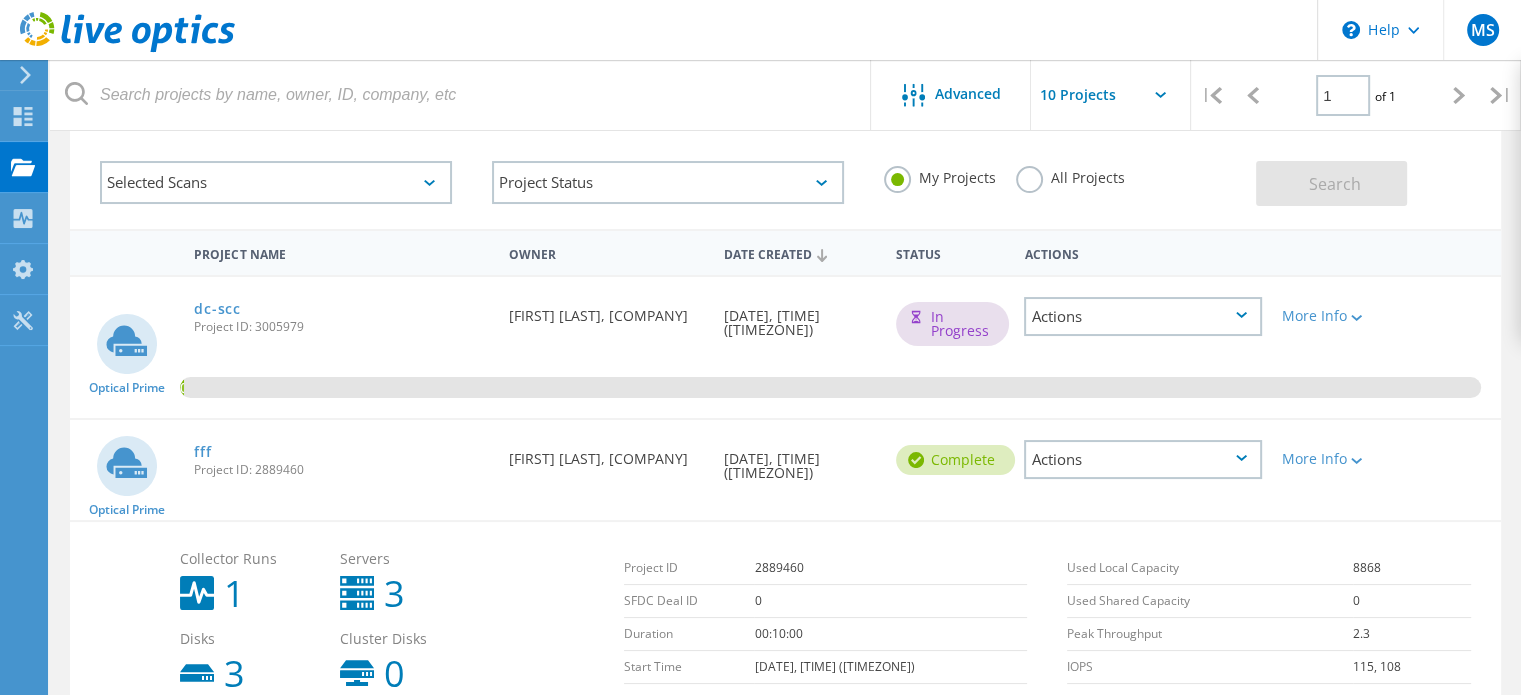 click on "Actions" 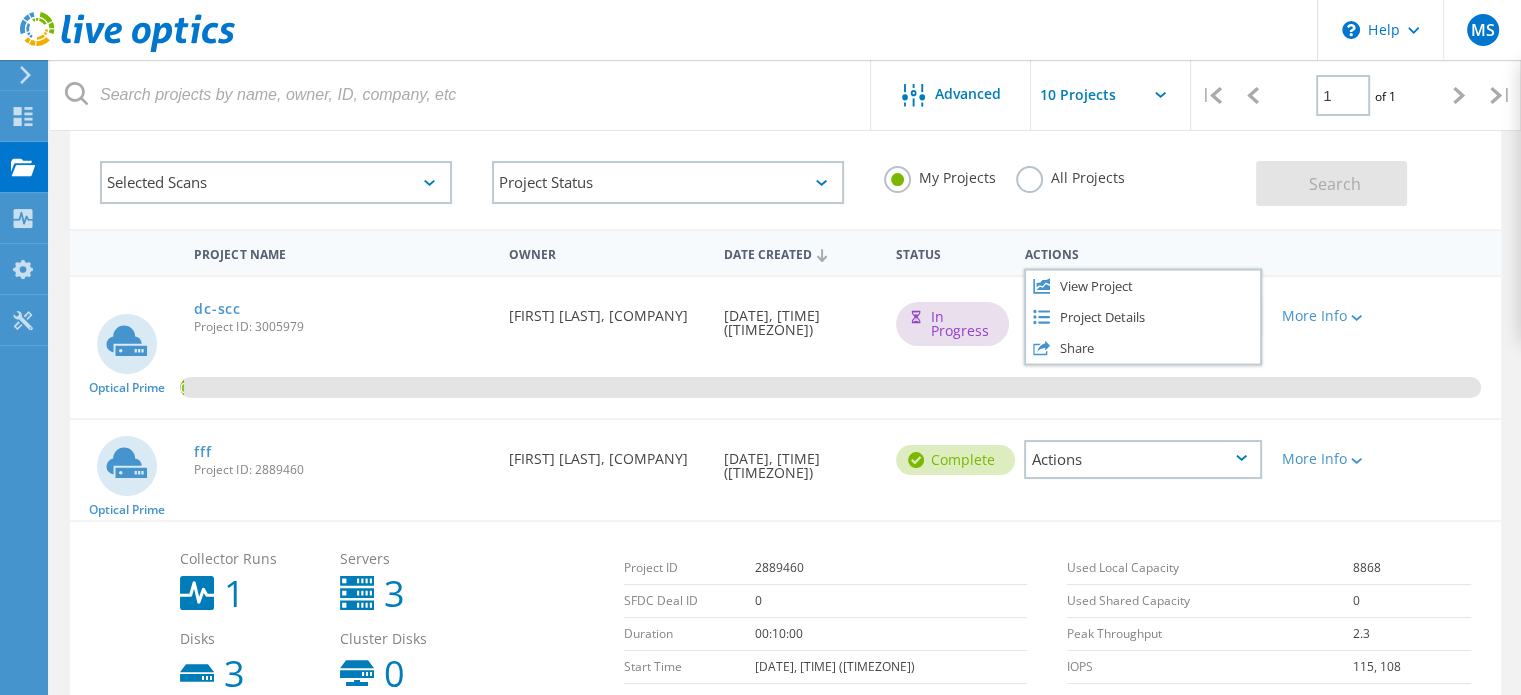 click 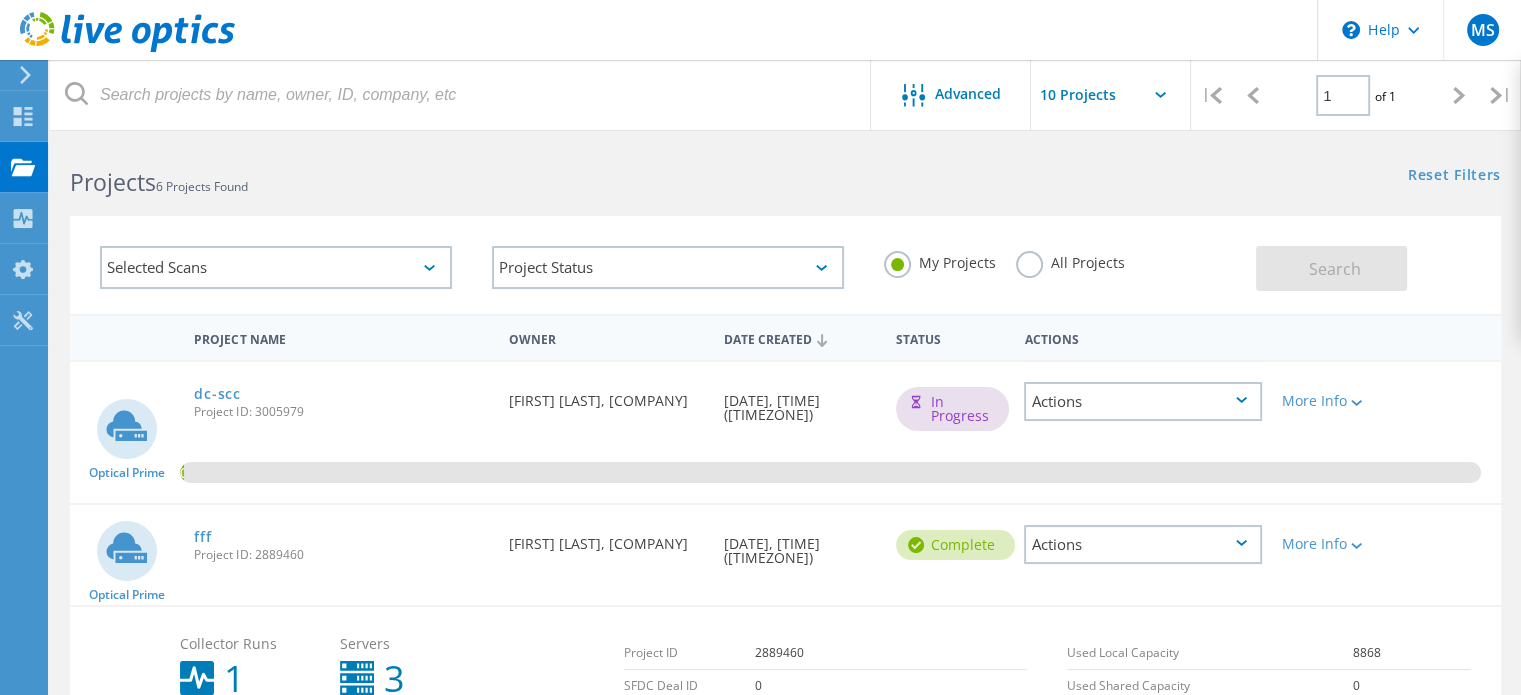 scroll, scrollTop: 0, scrollLeft: 0, axis: both 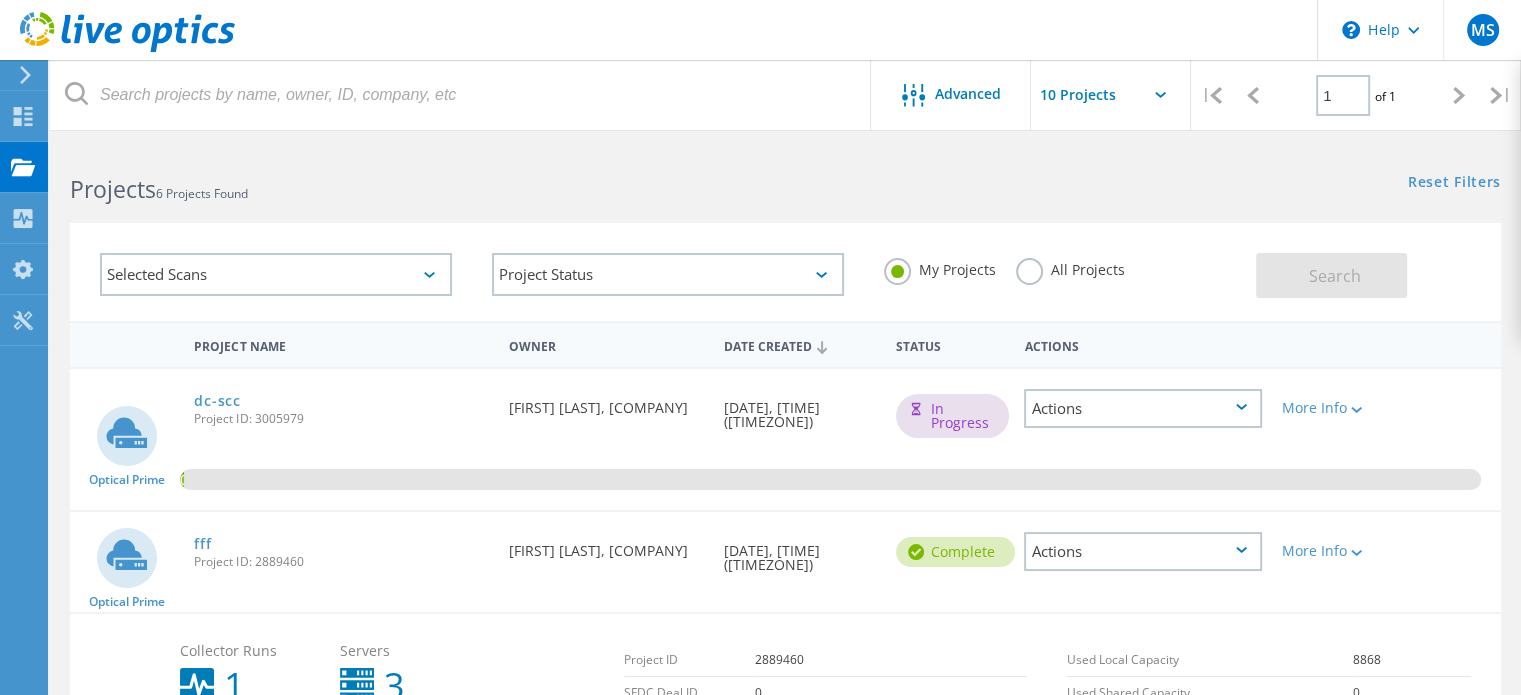 click on "Selected Scans" 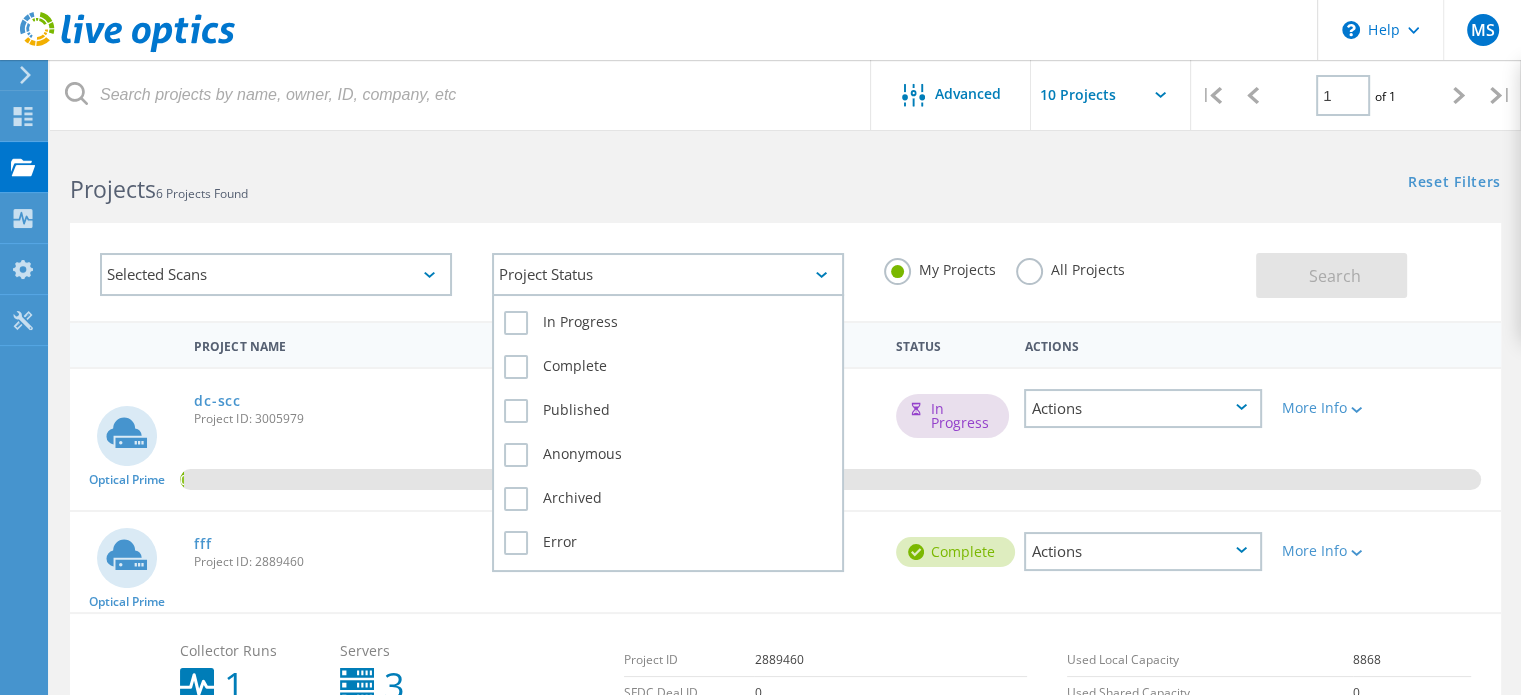 click 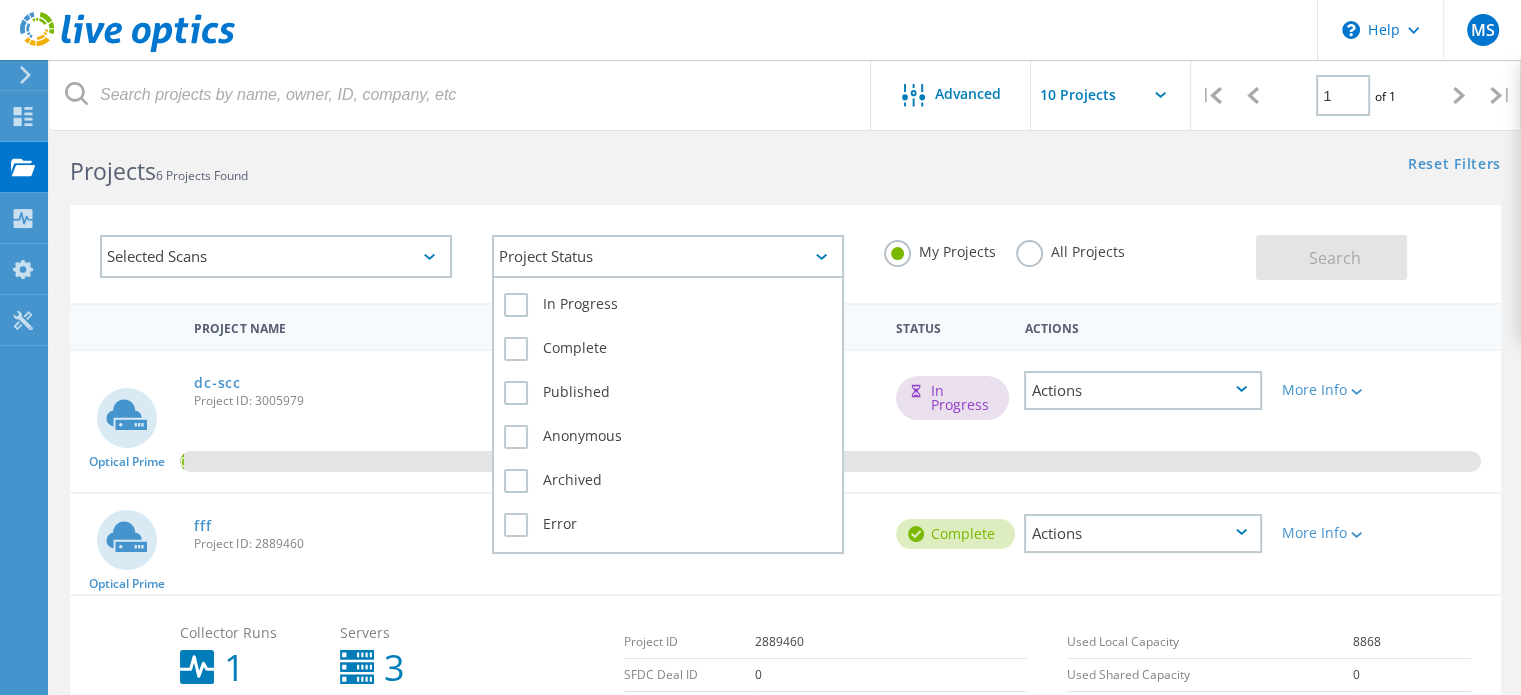 scroll, scrollTop: 0, scrollLeft: 0, axis: both 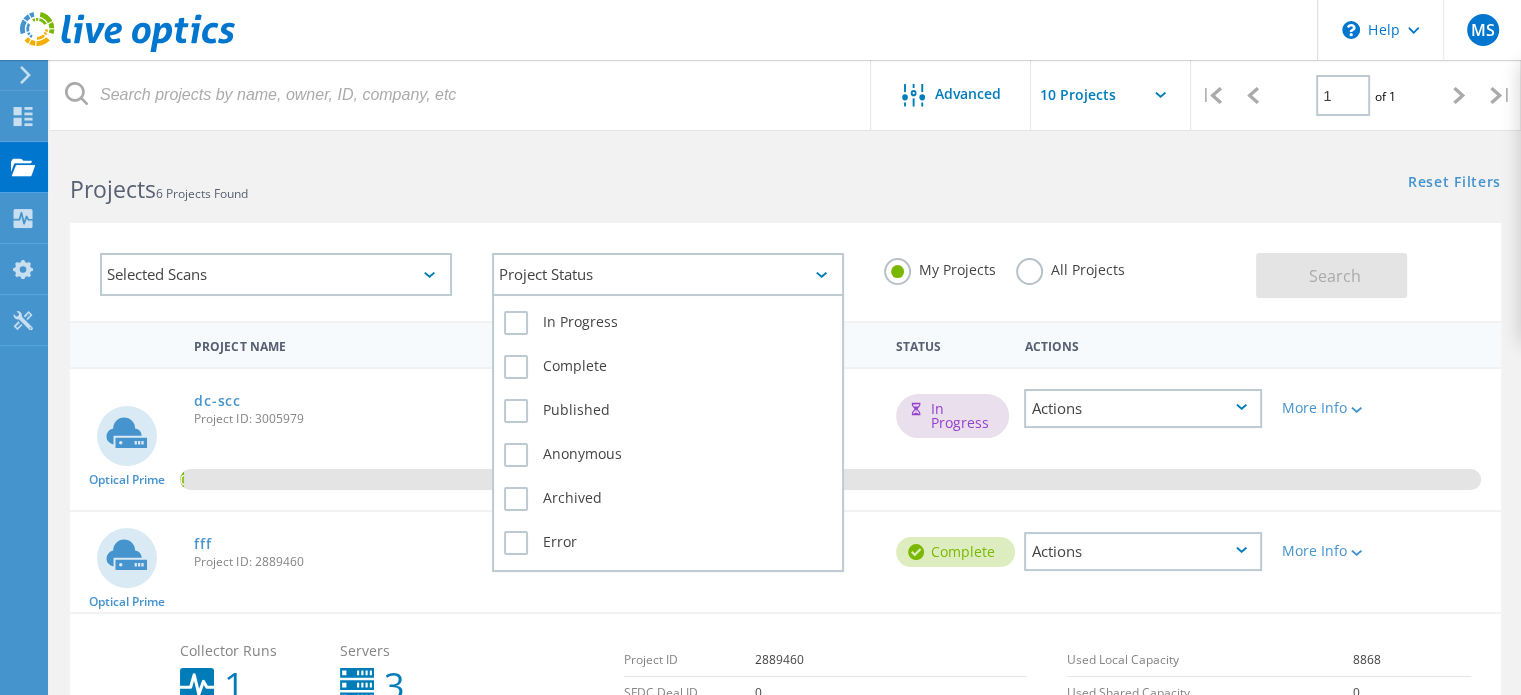 click on "Project Status" 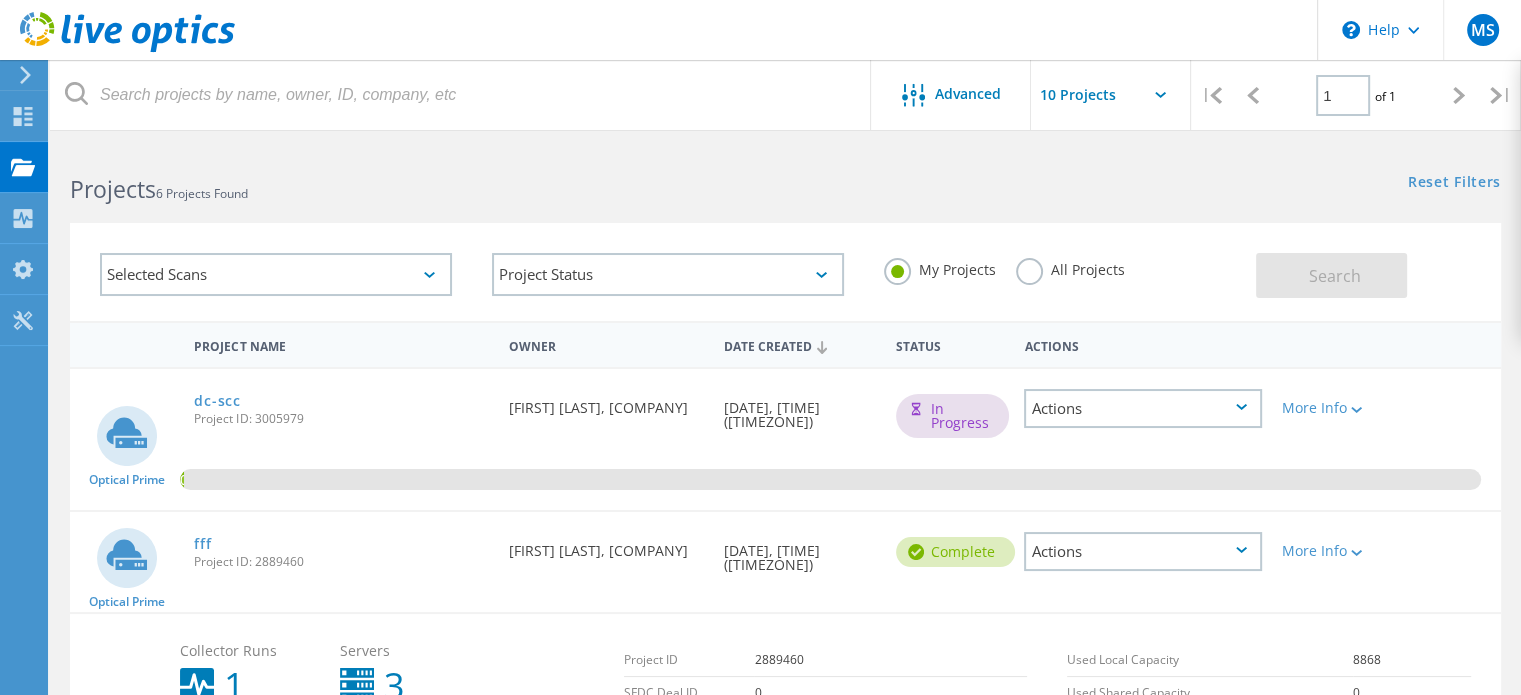 click 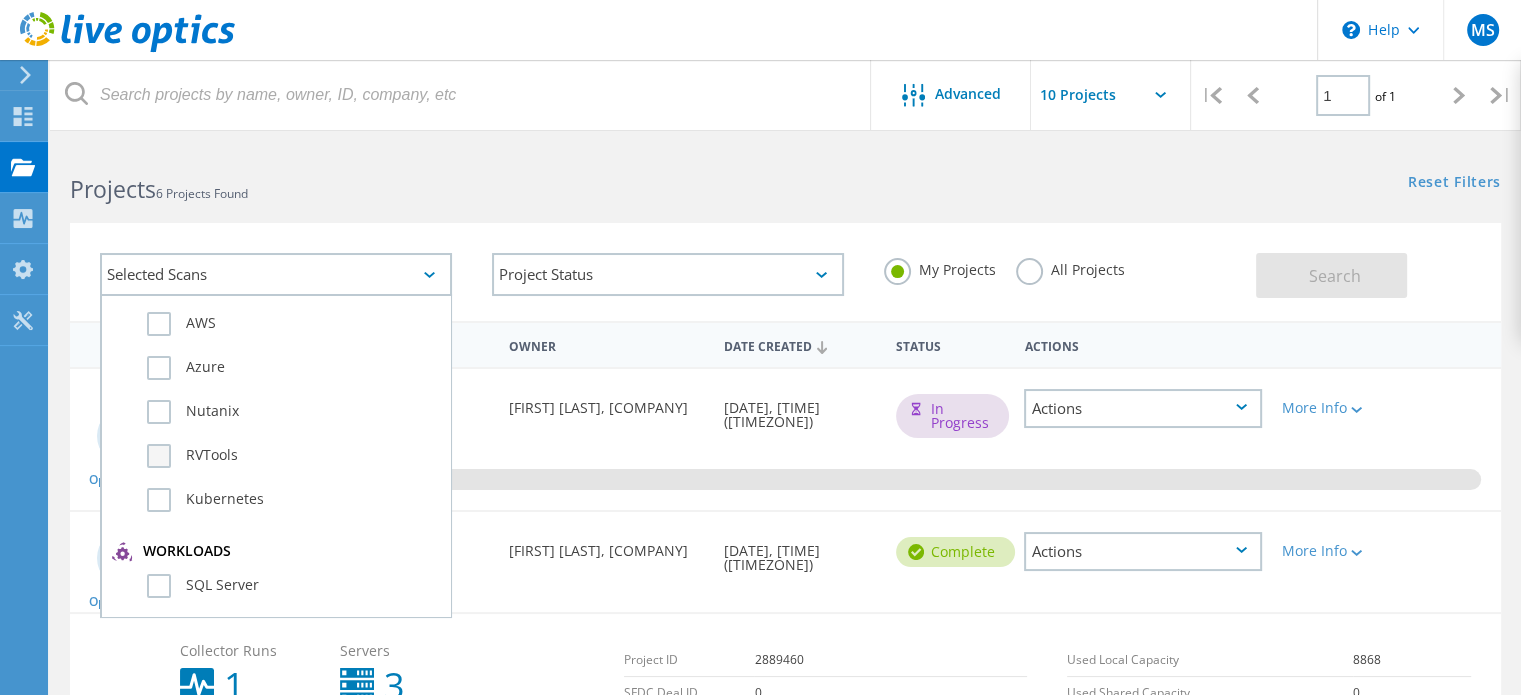 scroll, scrollTop: 0, scrollLeft: 0, axis: both 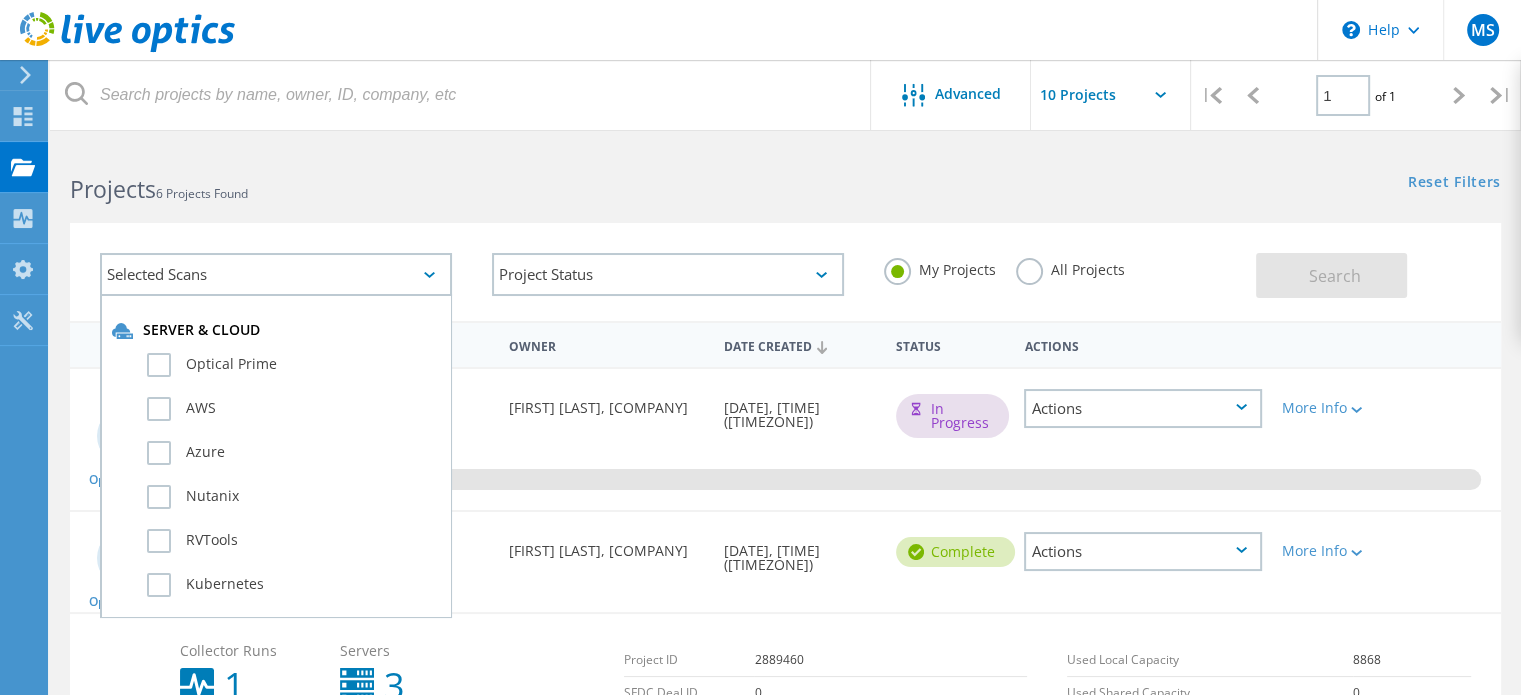 click on "Selected Scans" 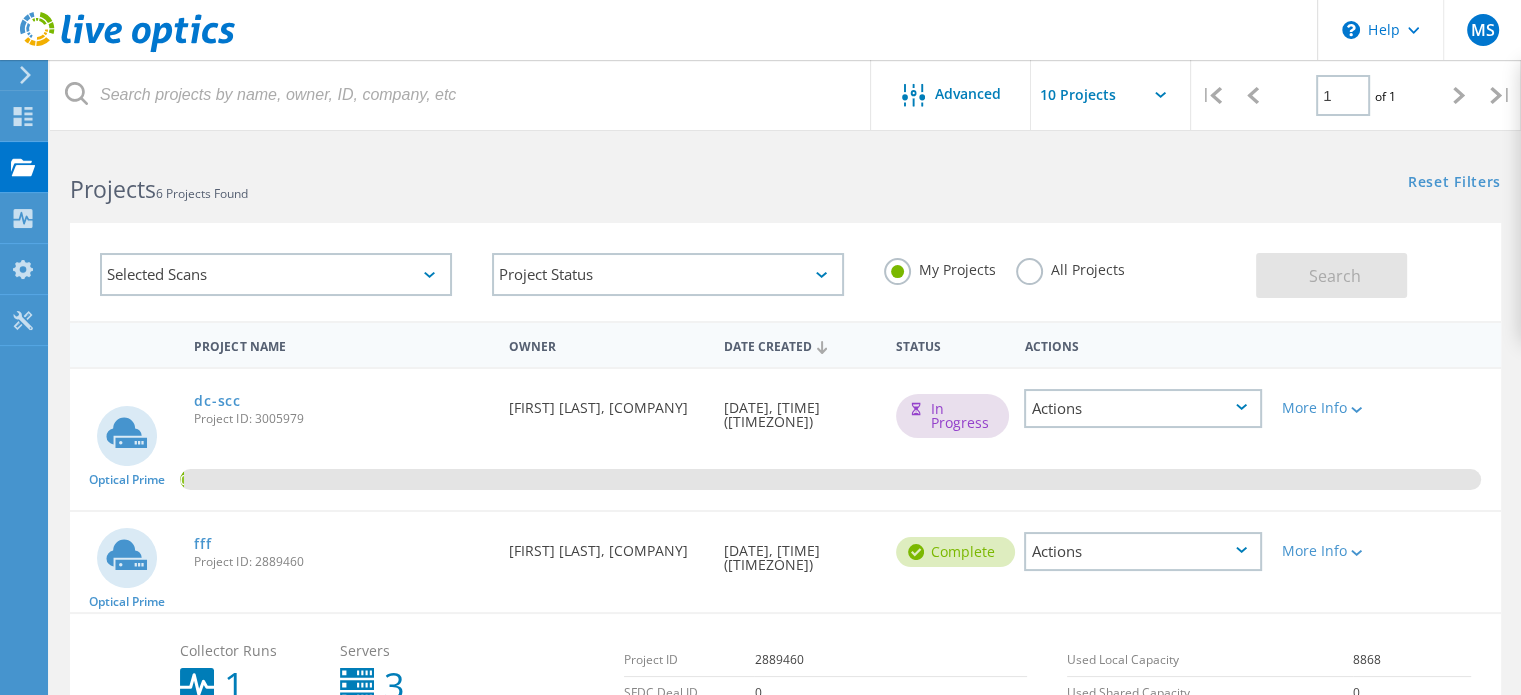click on "Actions" 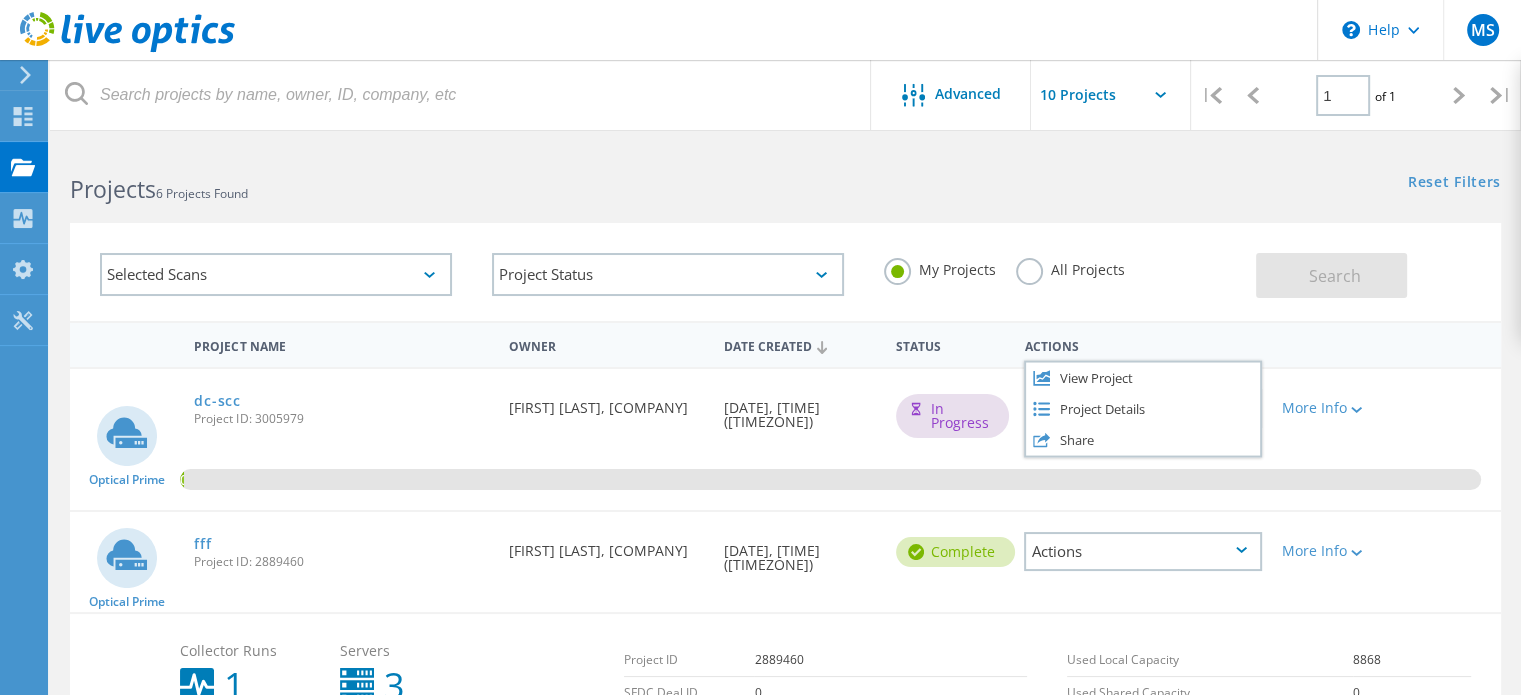 click on "Selected Scans   Project Status  In Progress Complete Published Anonymous Archived Error My Projects All Projects Search" 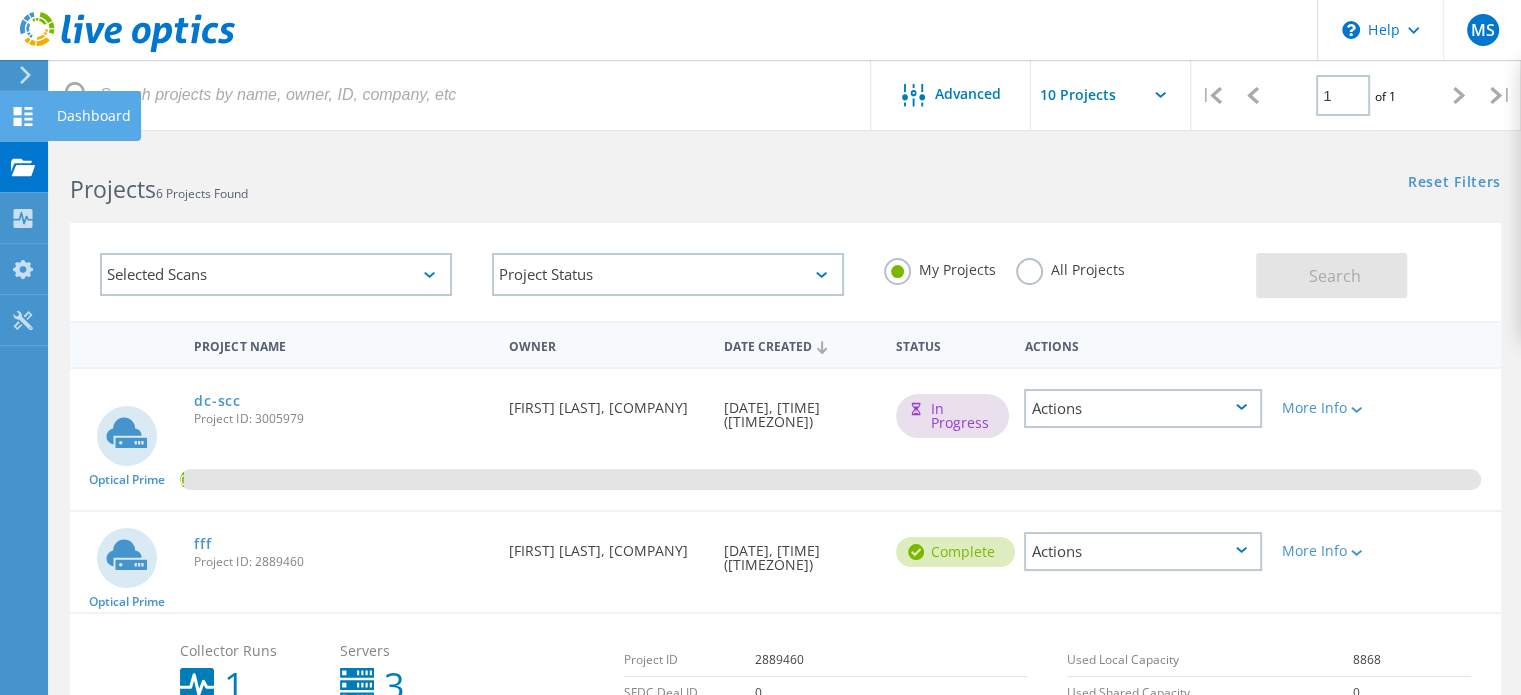 click 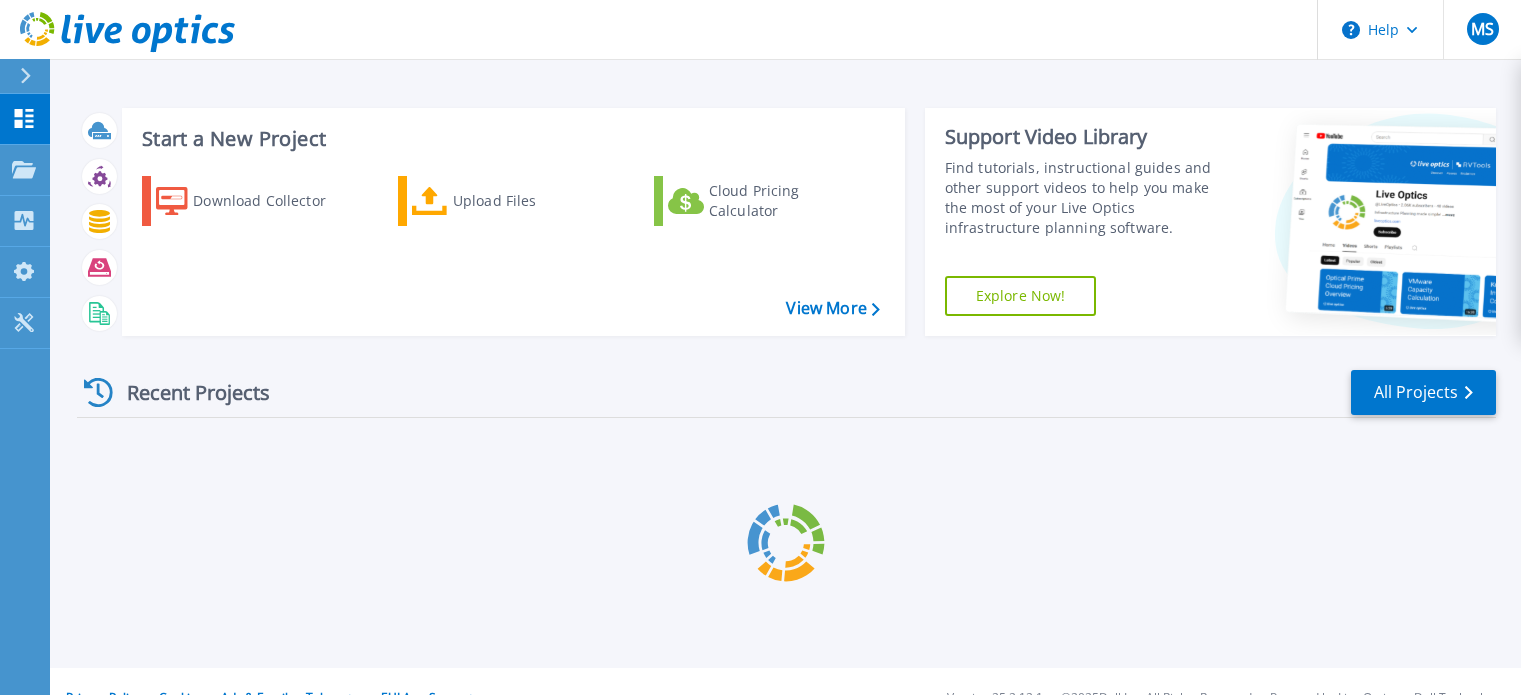 scroll, scrollTop: 0, scrollLeft: 0, axis: both 